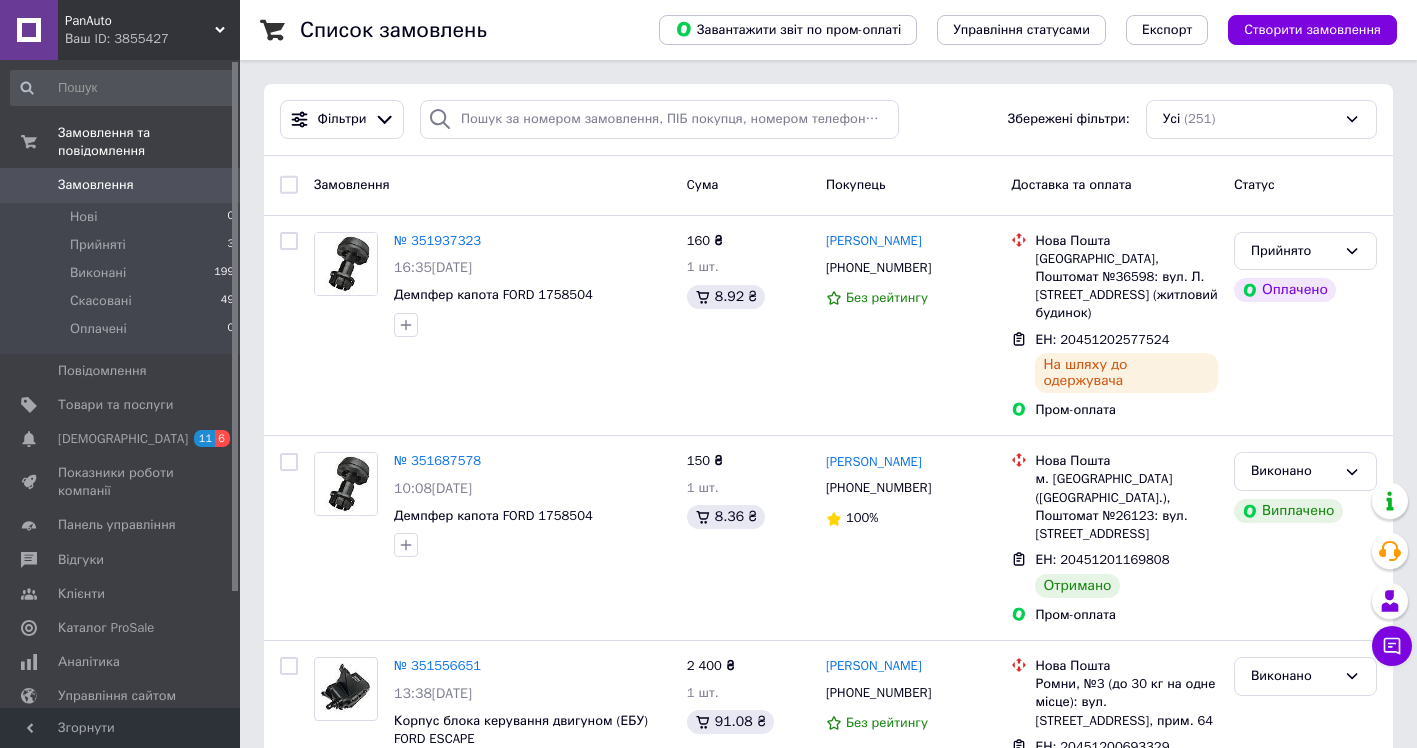 scroll, scrollTop: 0, scrollLeft: 0, axis: both 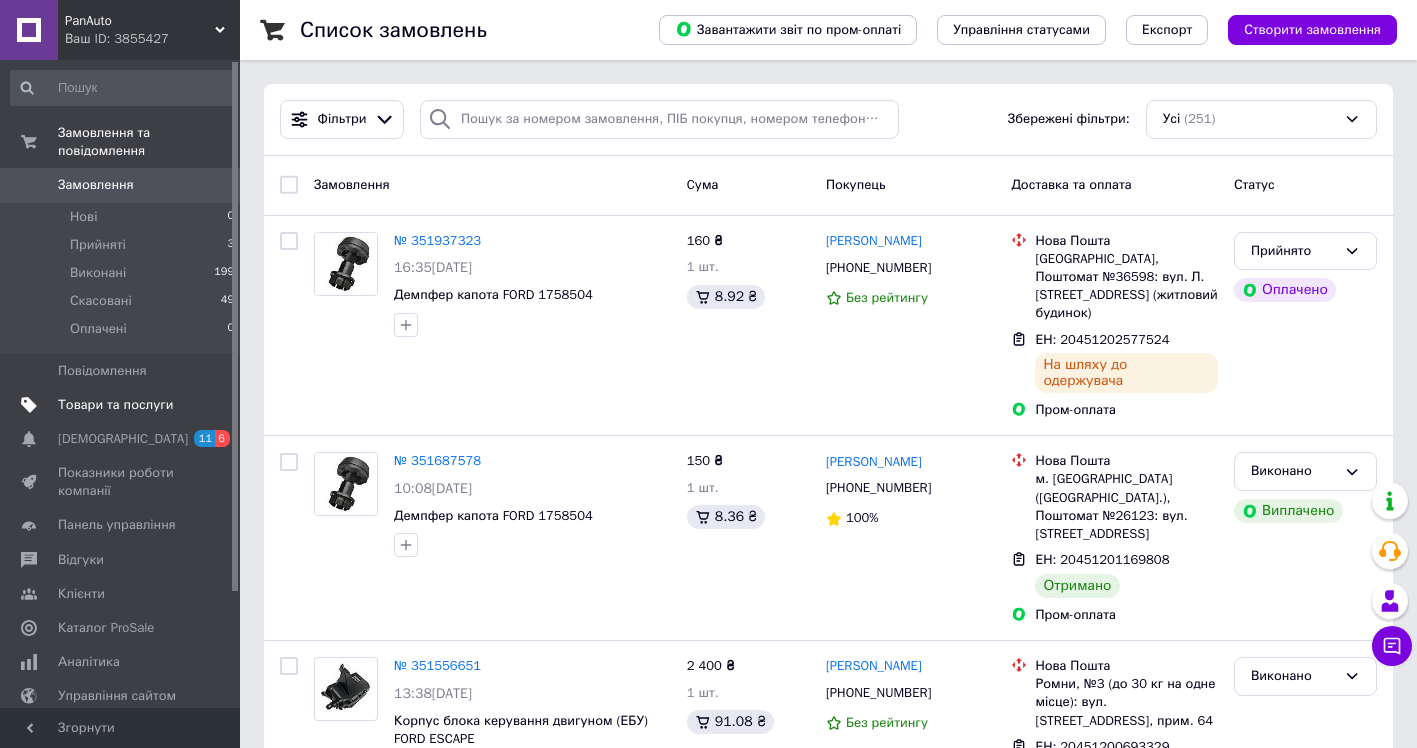 click on "Товари та послуги" at bounding box center [115, 405] 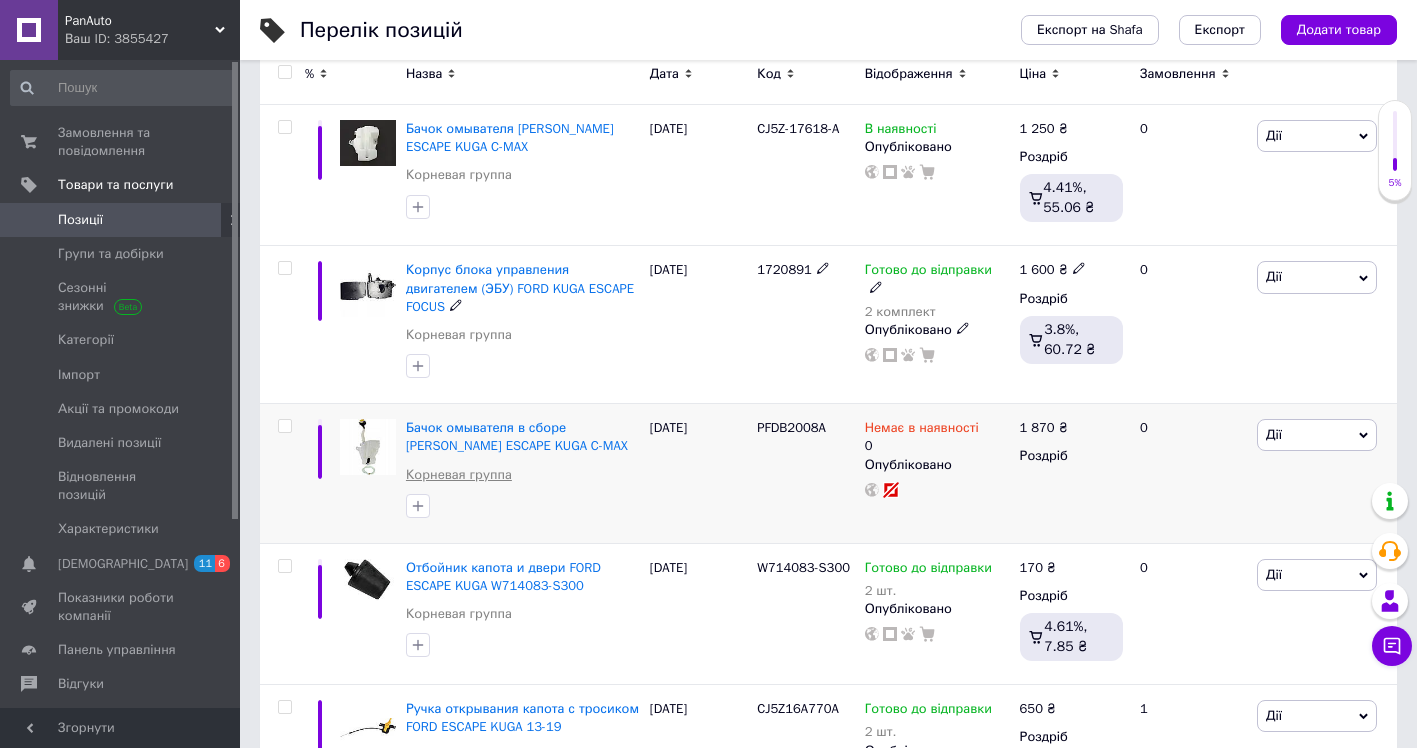 scroll, scrollTop: 300, scrollLeft: 0, axis: vertical 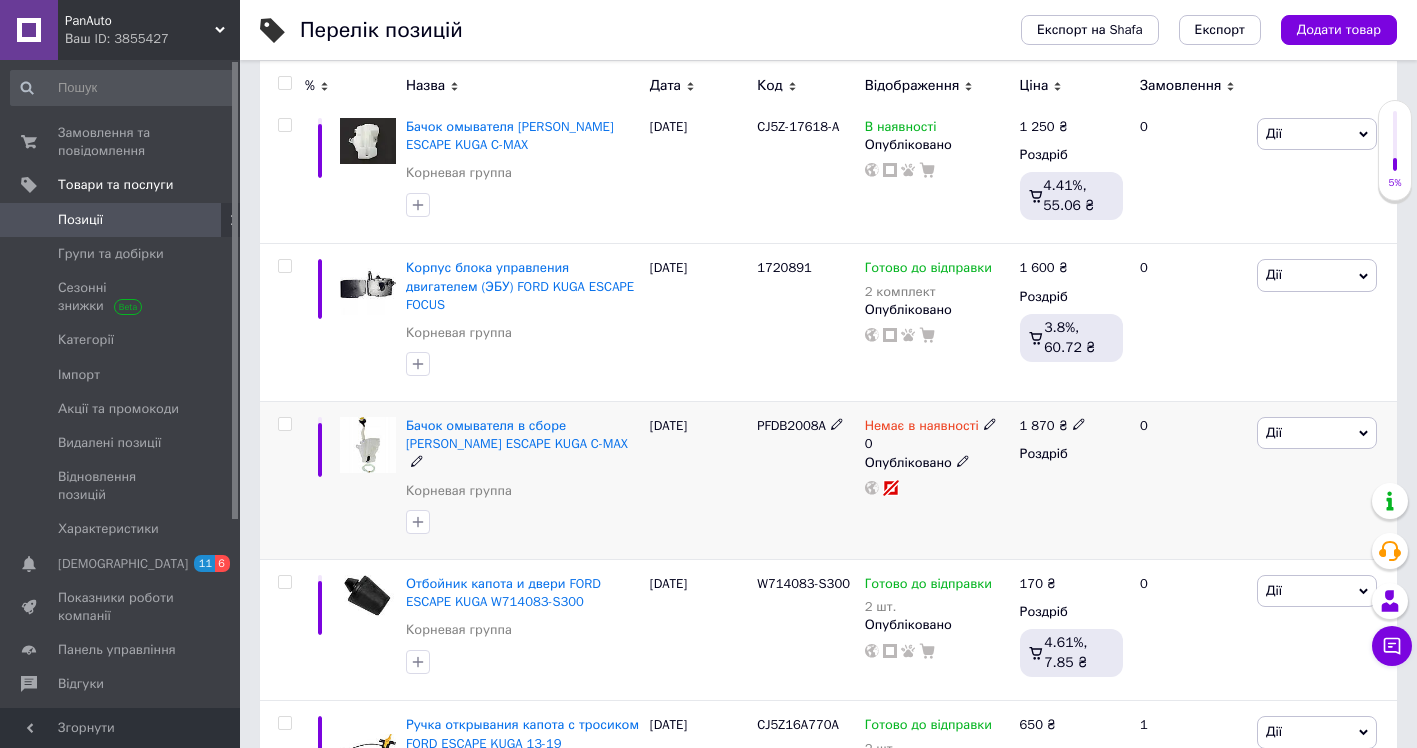click 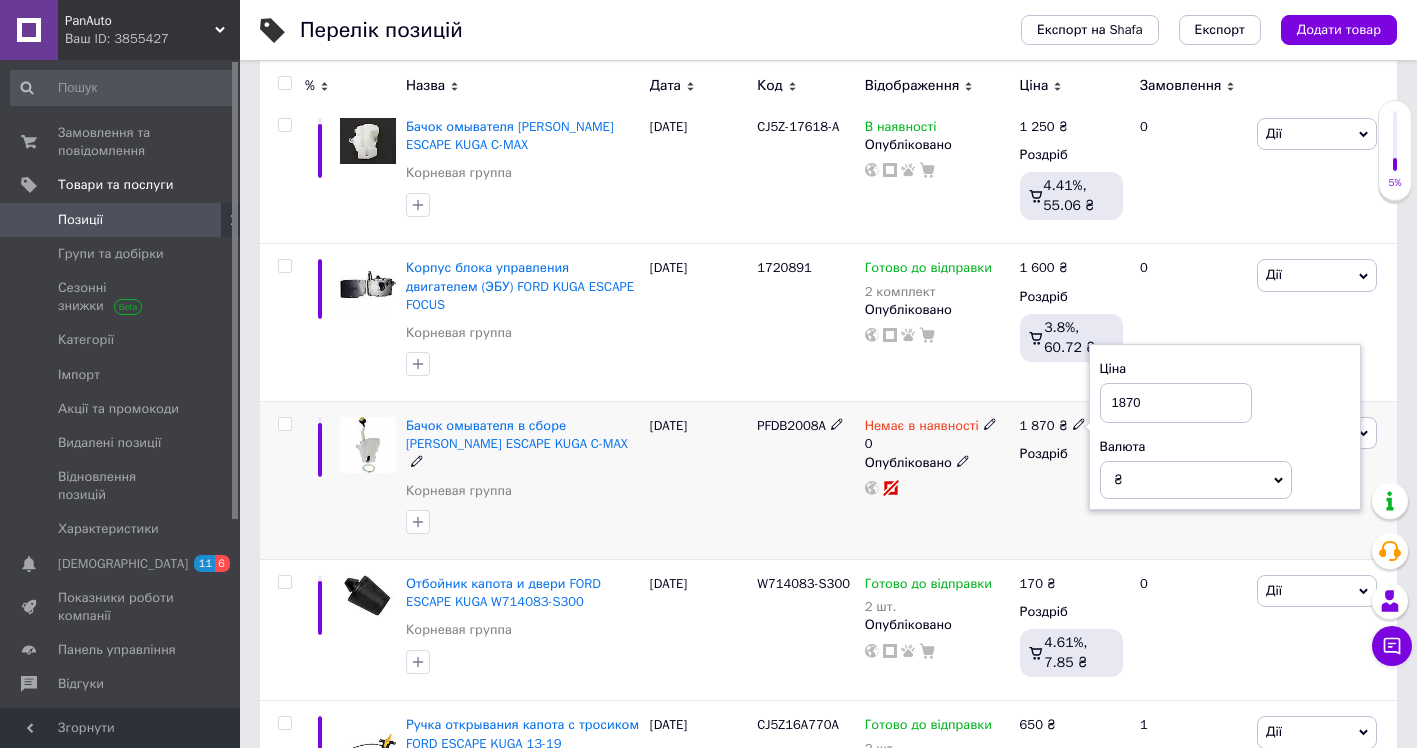 click on "Немає в наявності" at bounding box center [922, 428] 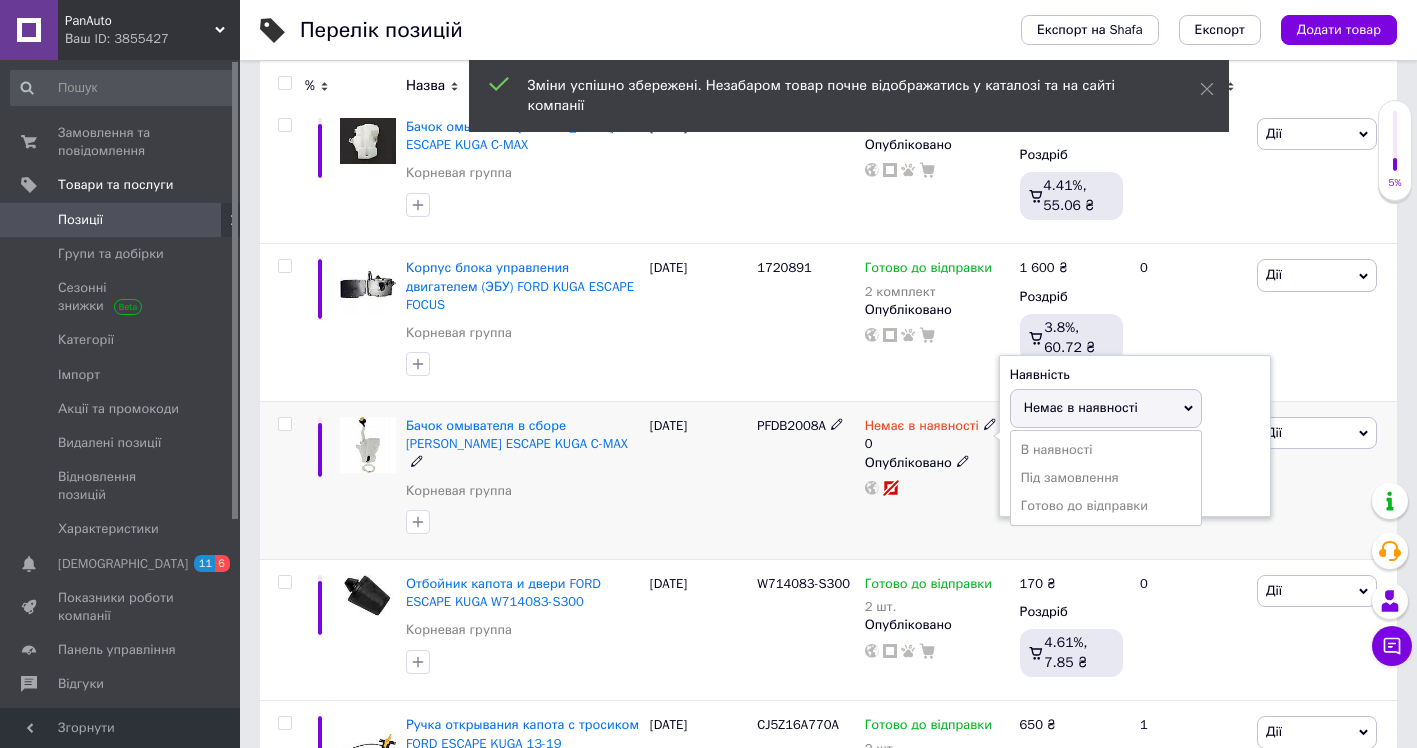 click 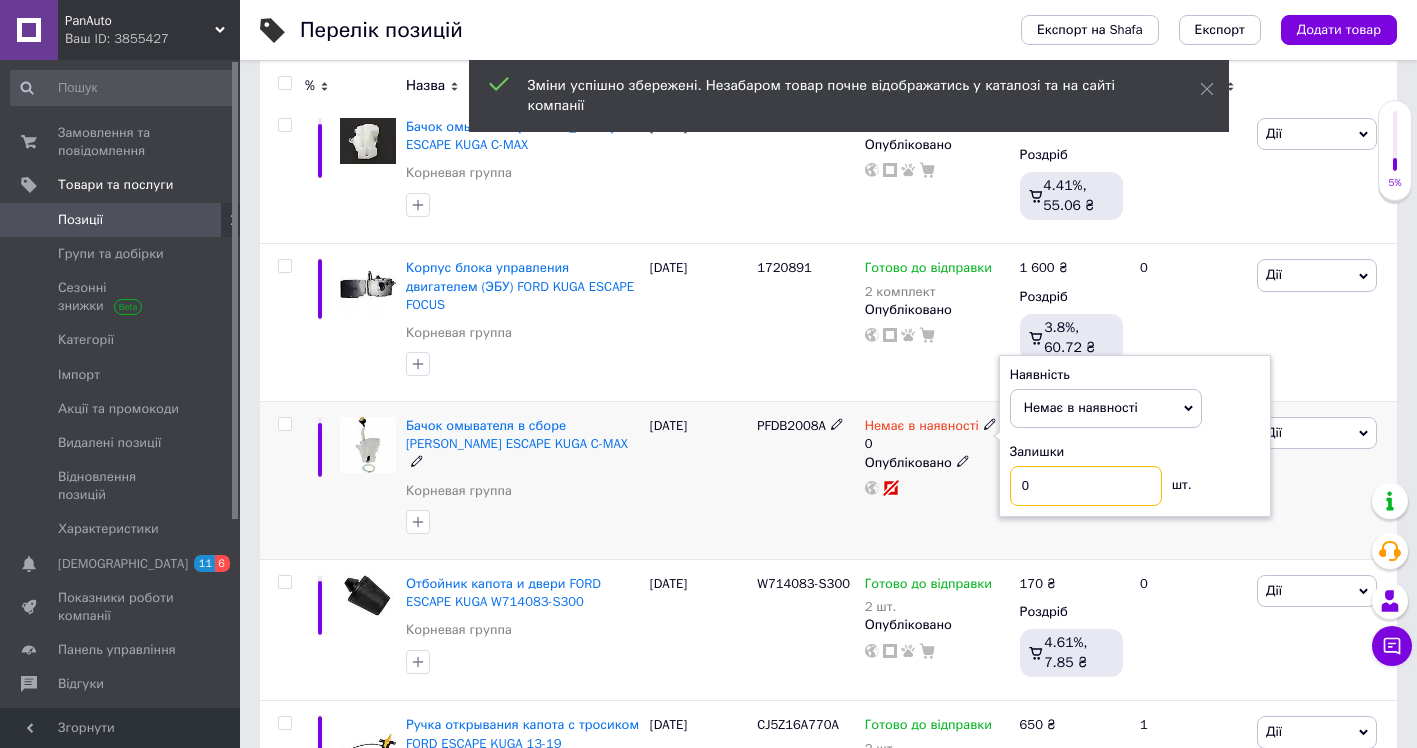 drag, startPoint x: 1045, startPoint y: 471, endPoint x: 1019, endPoint y: 472, distance: 26.019224 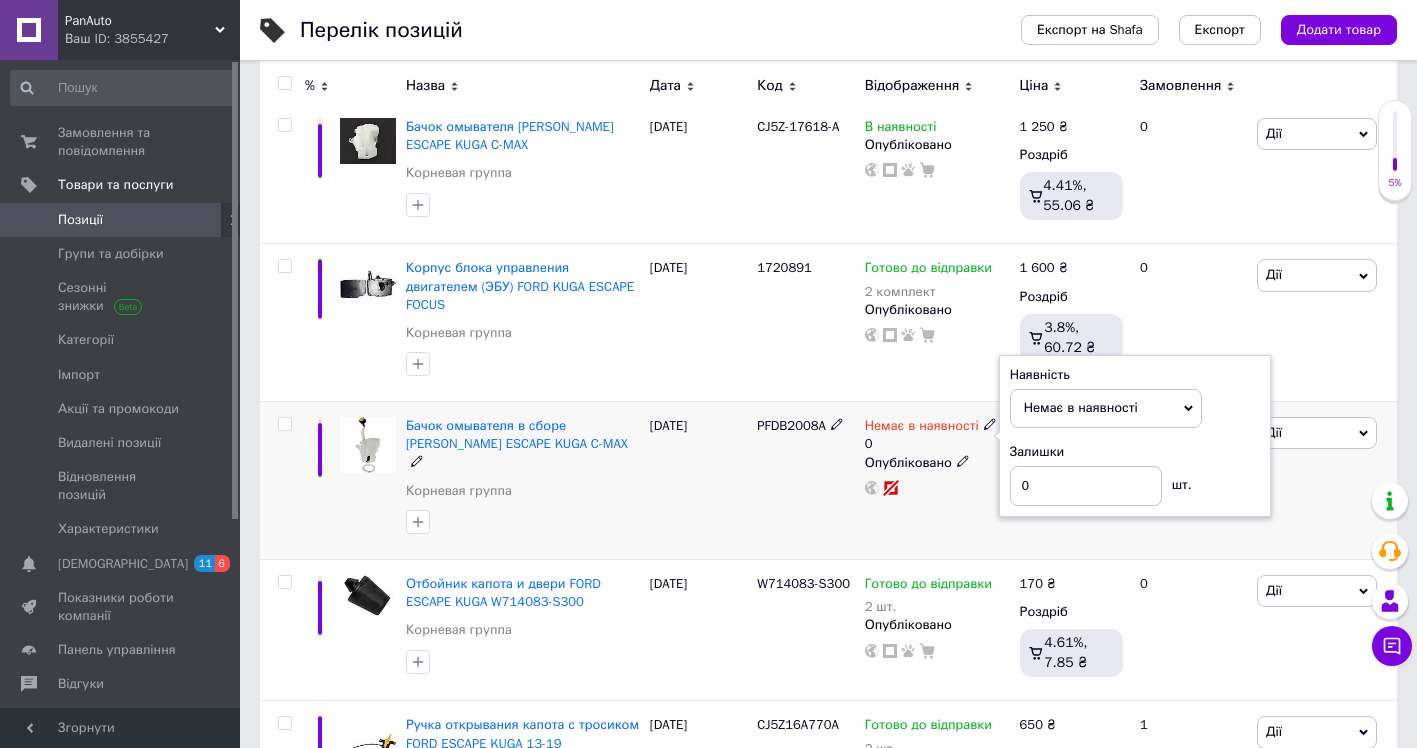 click on "Немає в наявності" at bounding box center (1081, 407) 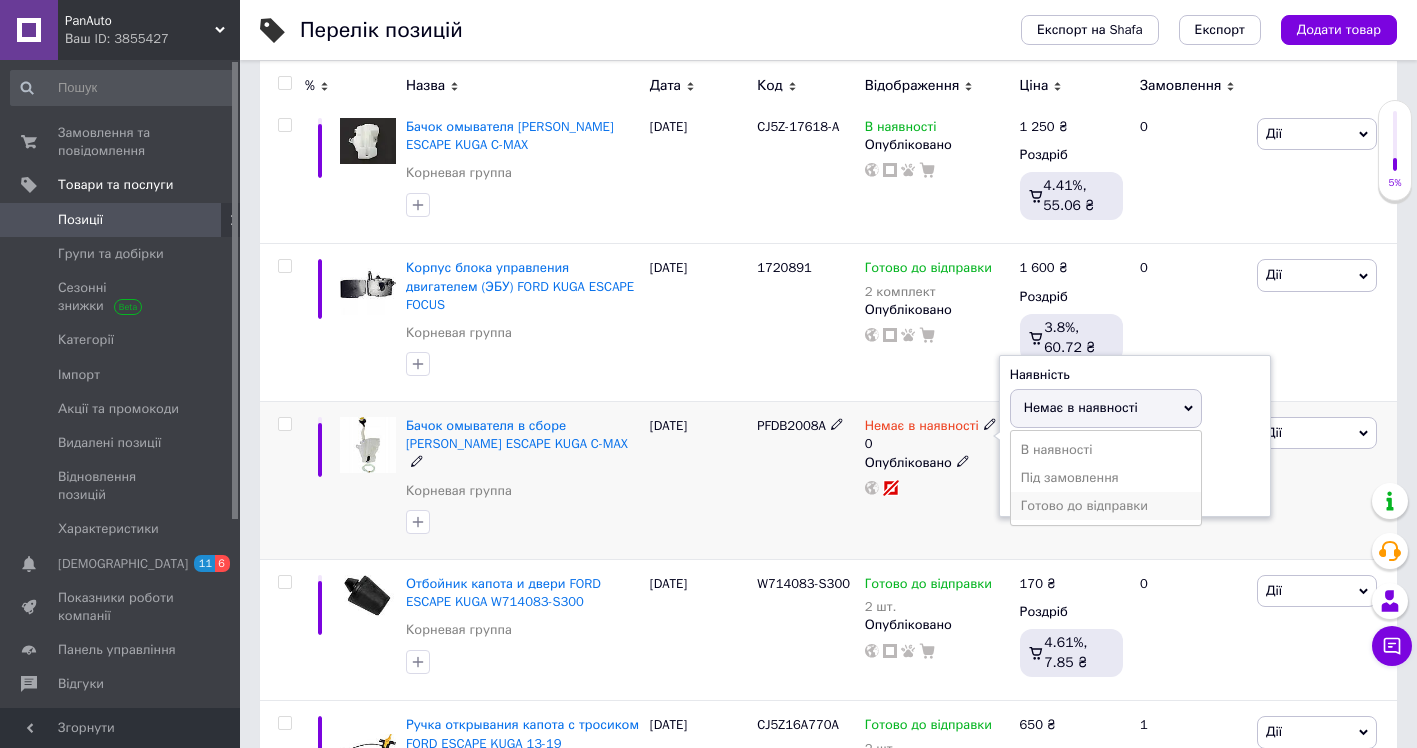 click on "Готово до відправки" at bounding box center (1106, 506) 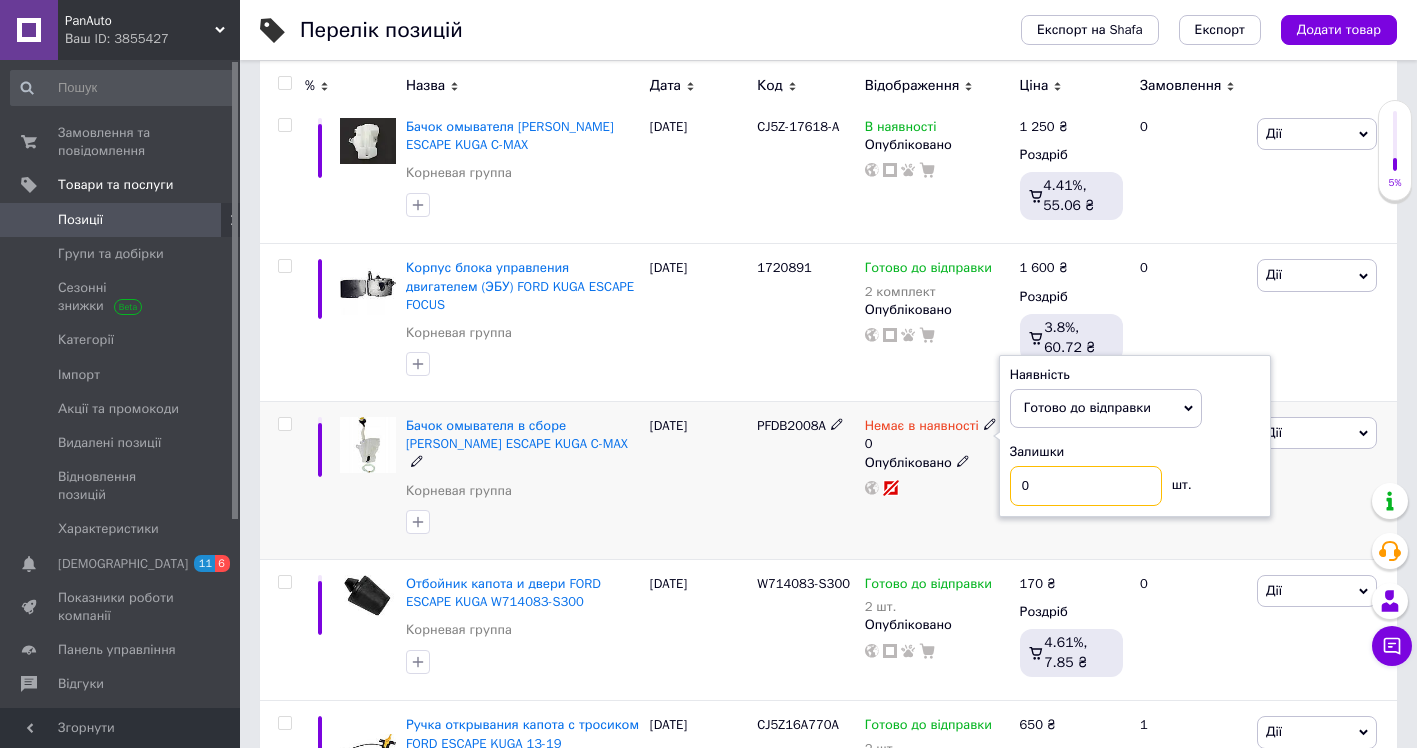 drag, startPoint x: 1035, startPoint y: 475, endPoint x: 1007, endPoint y: 476, distance: 28.01785 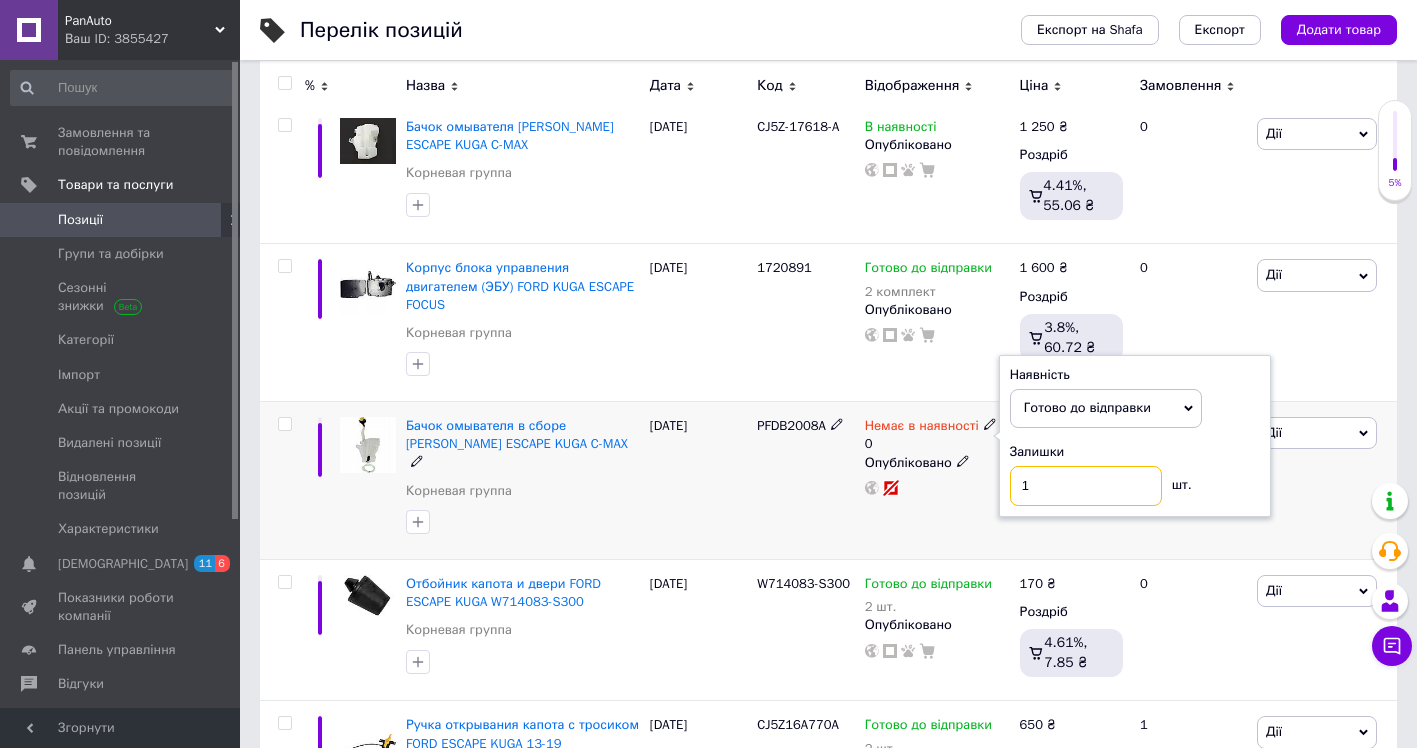 type on "1" 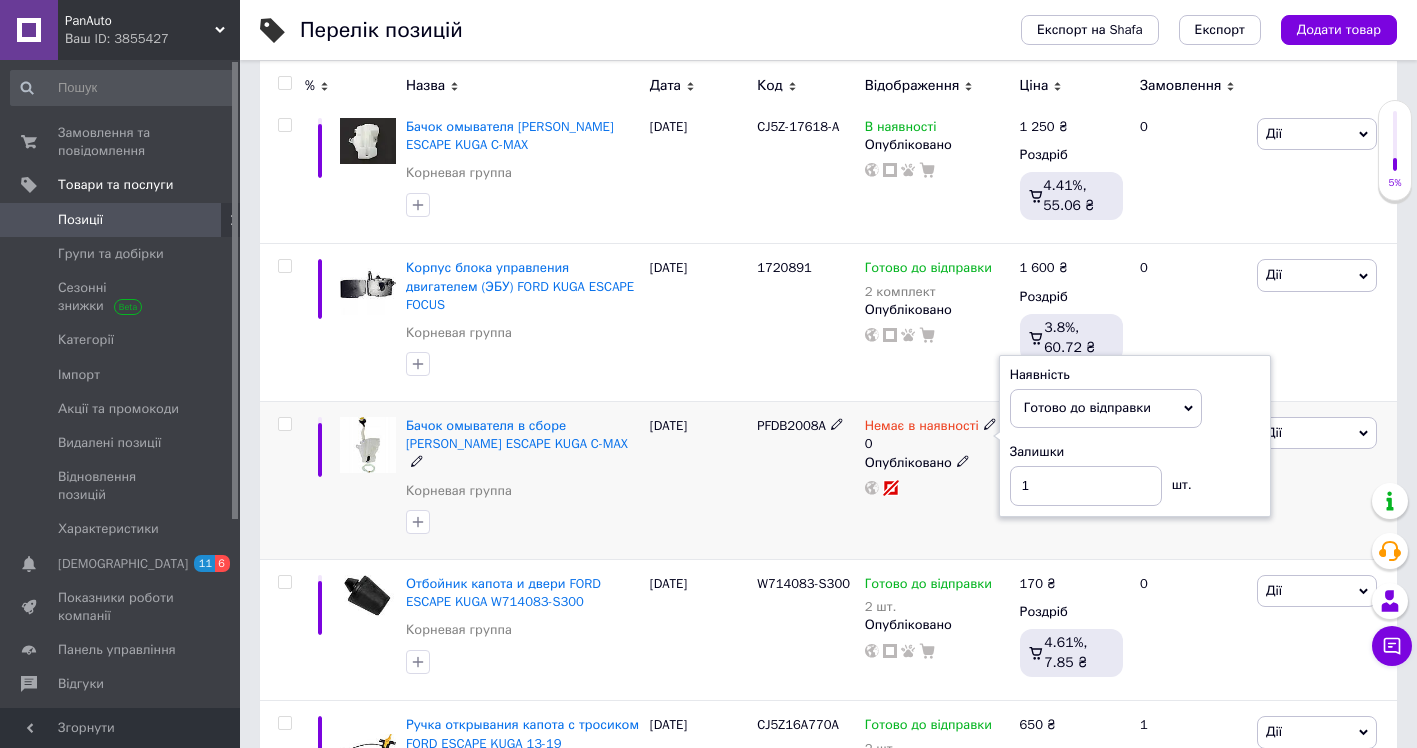 click on "PFDB2008A" at bounding box center (805, 481) 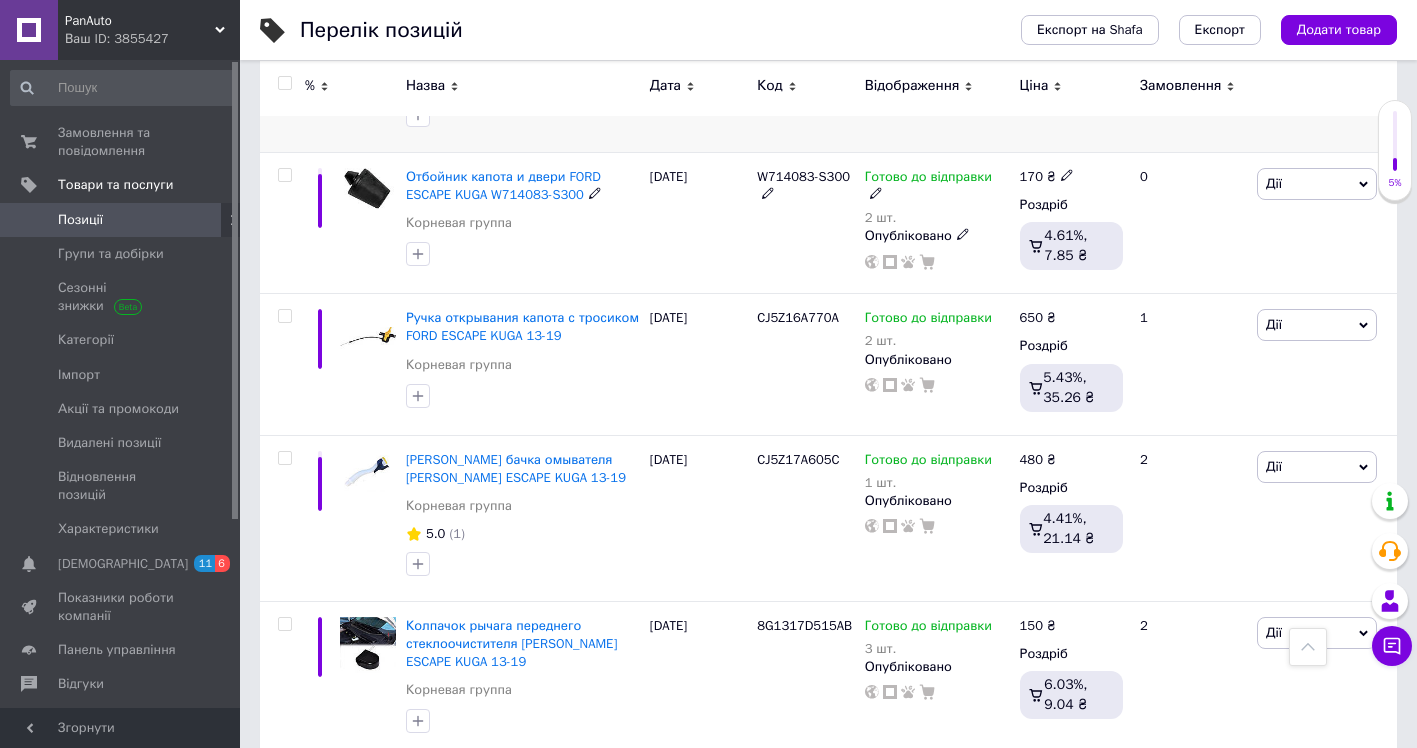 scroll, scrollTop: 700, scrollLeft: 0, axis: vertical 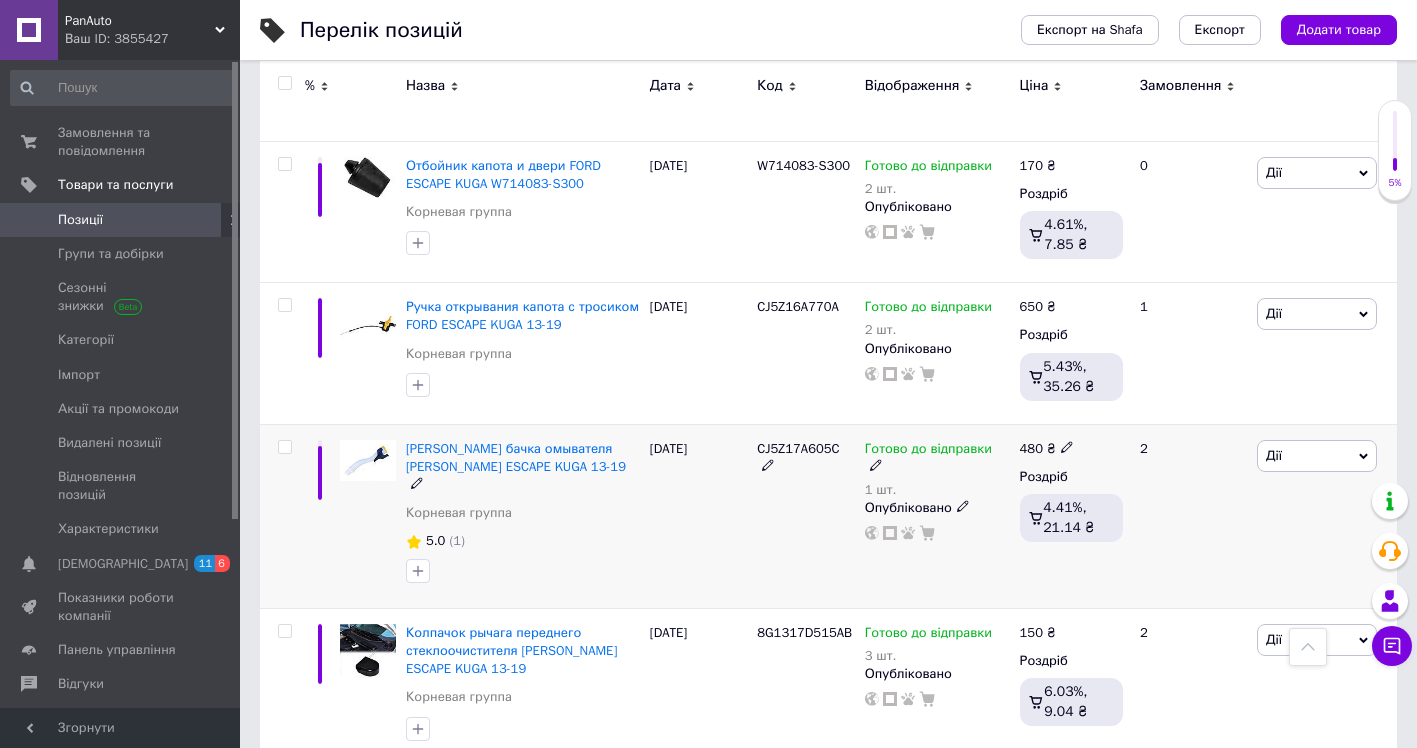 click 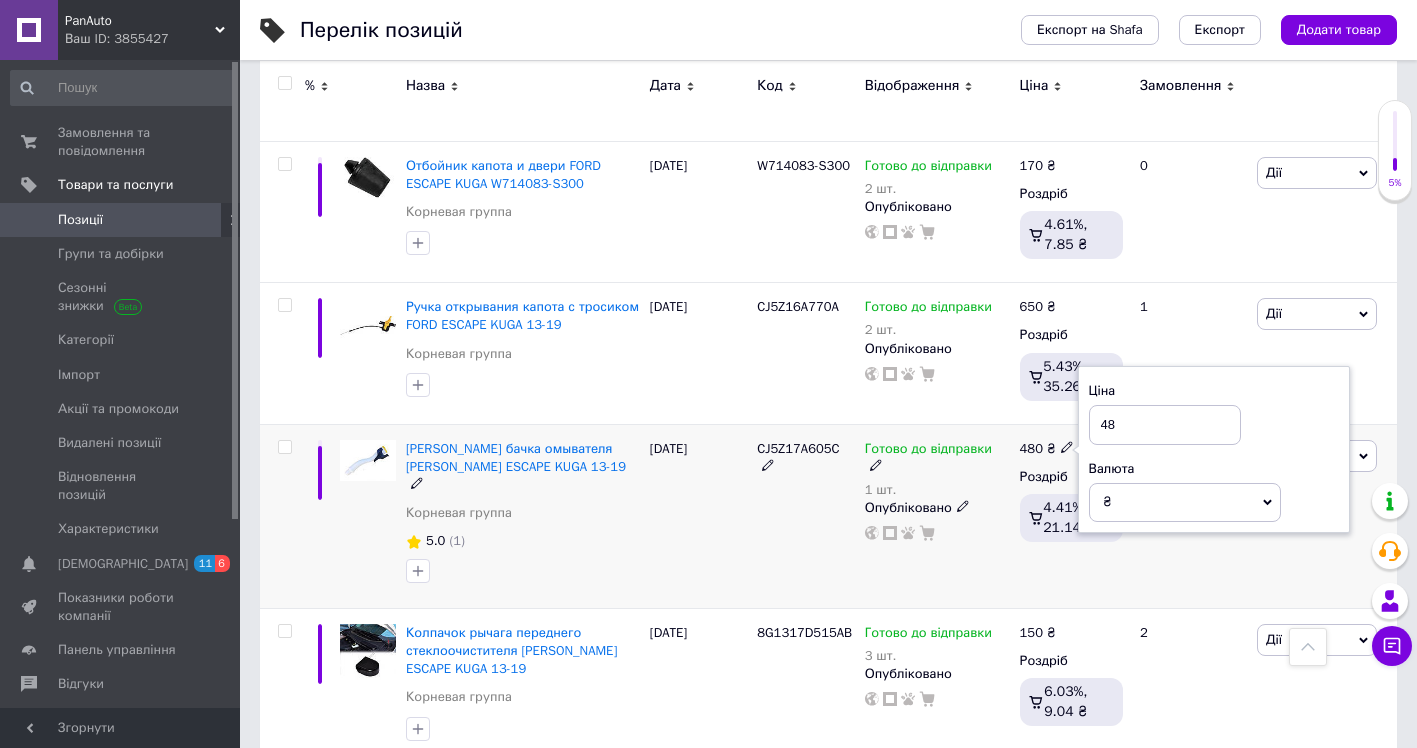type on "4" 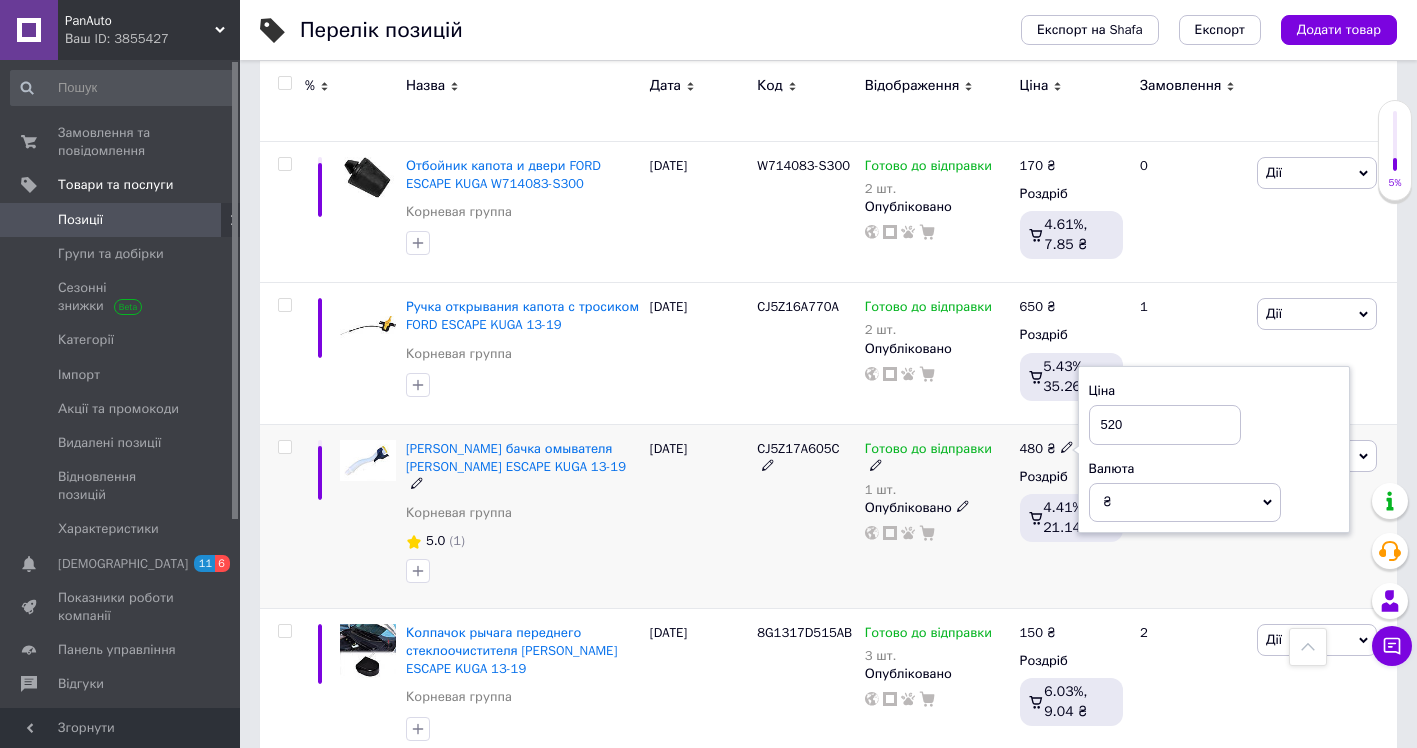 type on "520" 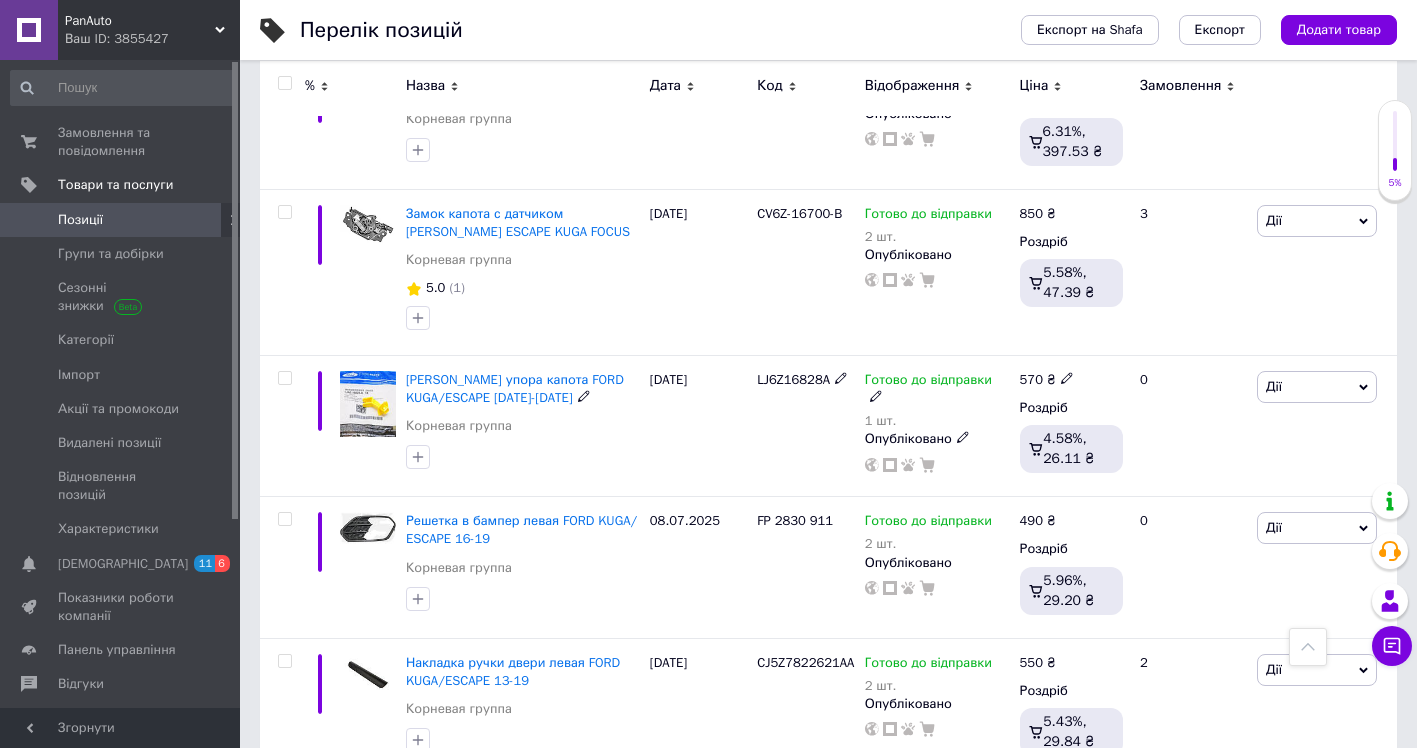 scroll, scrollTop: 1500, scrollLeft: 0, axis: vertical 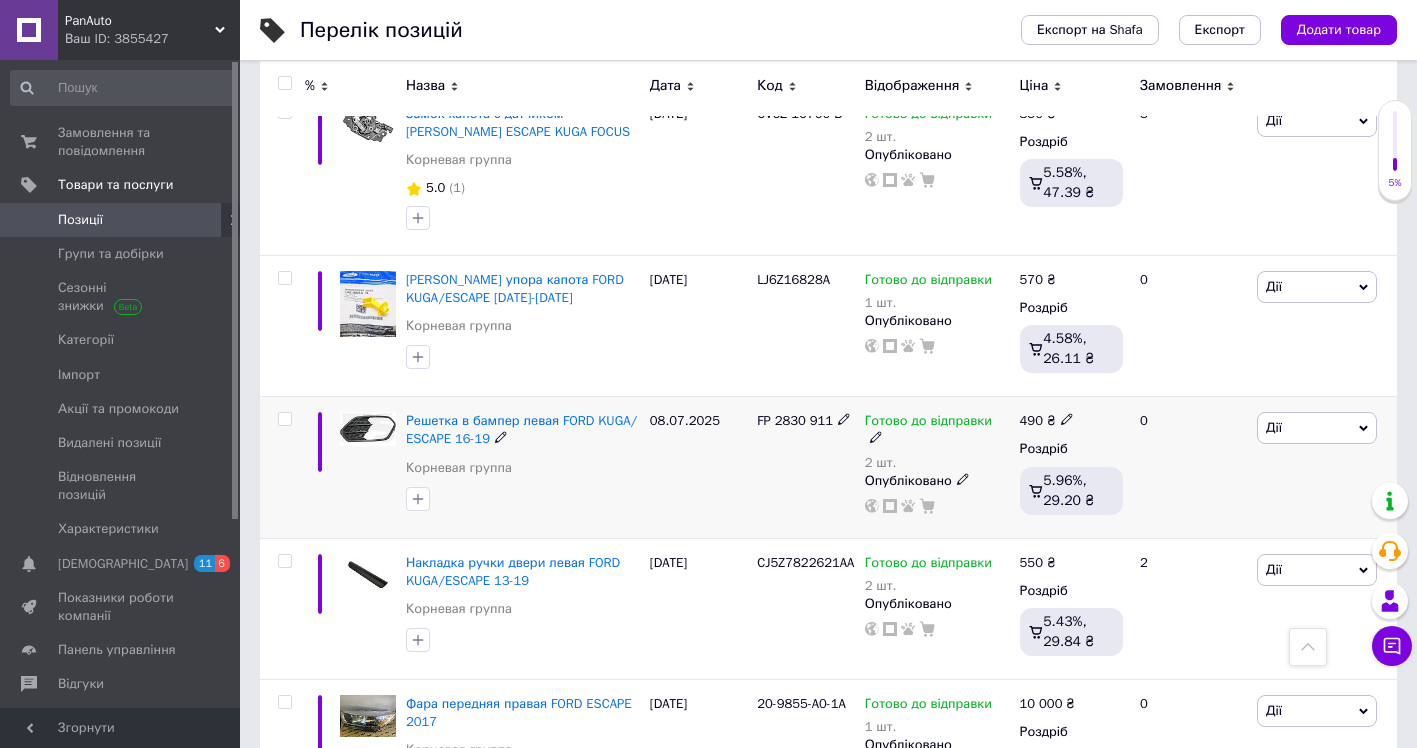 click 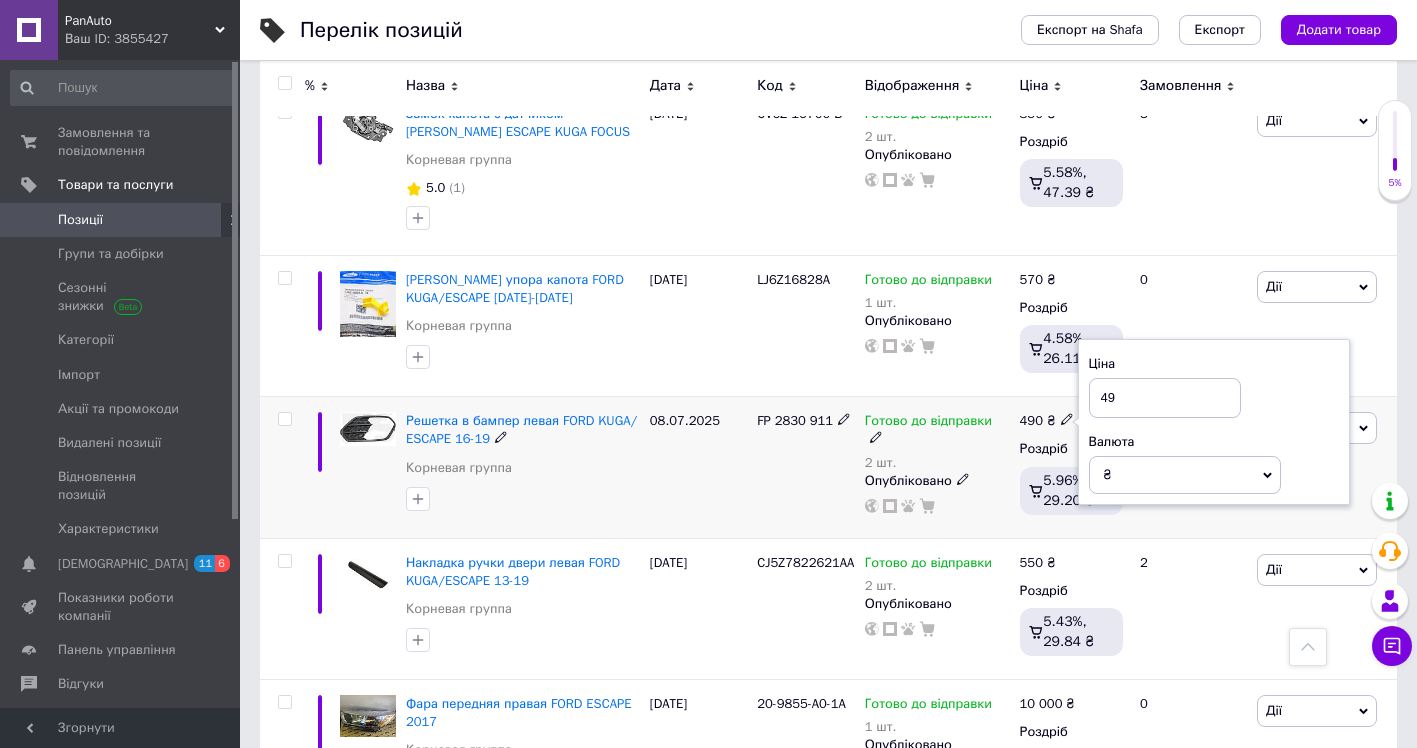type on "4" 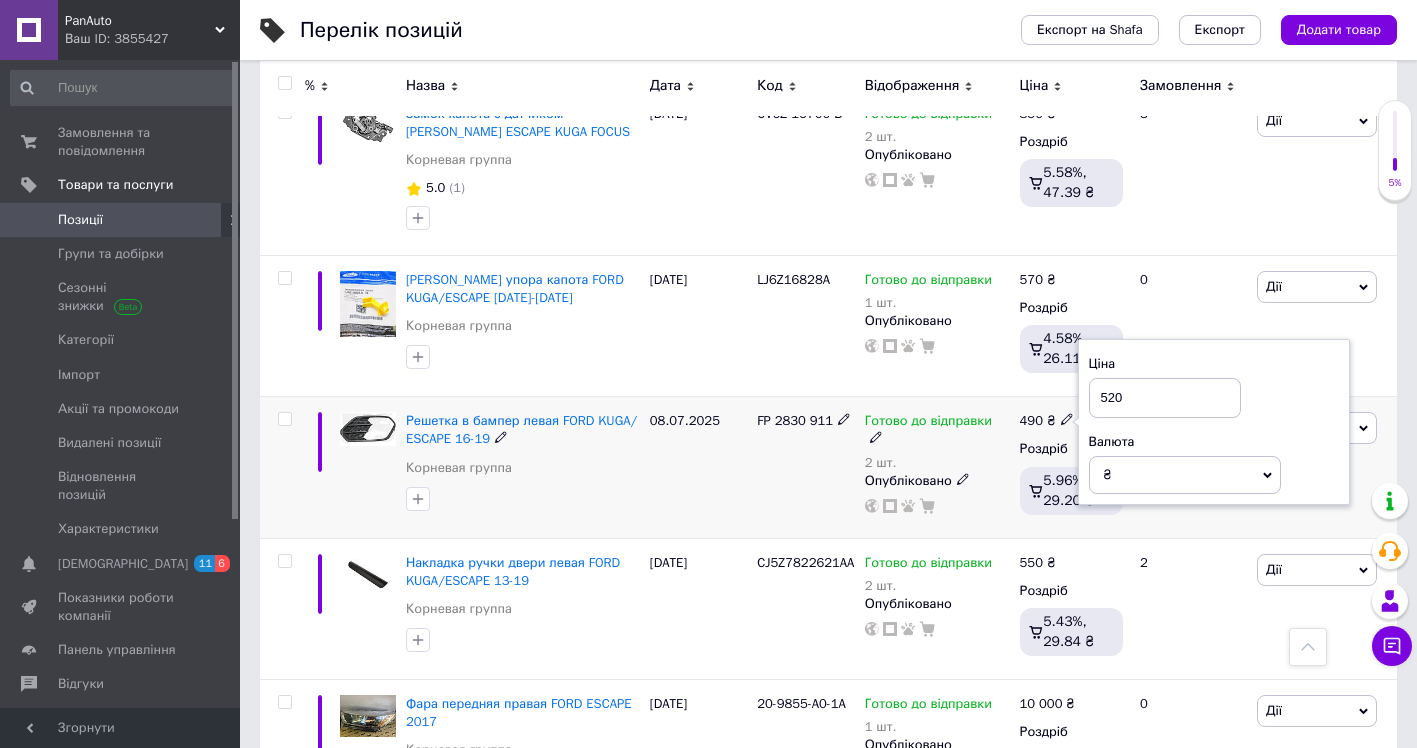 type on "520" 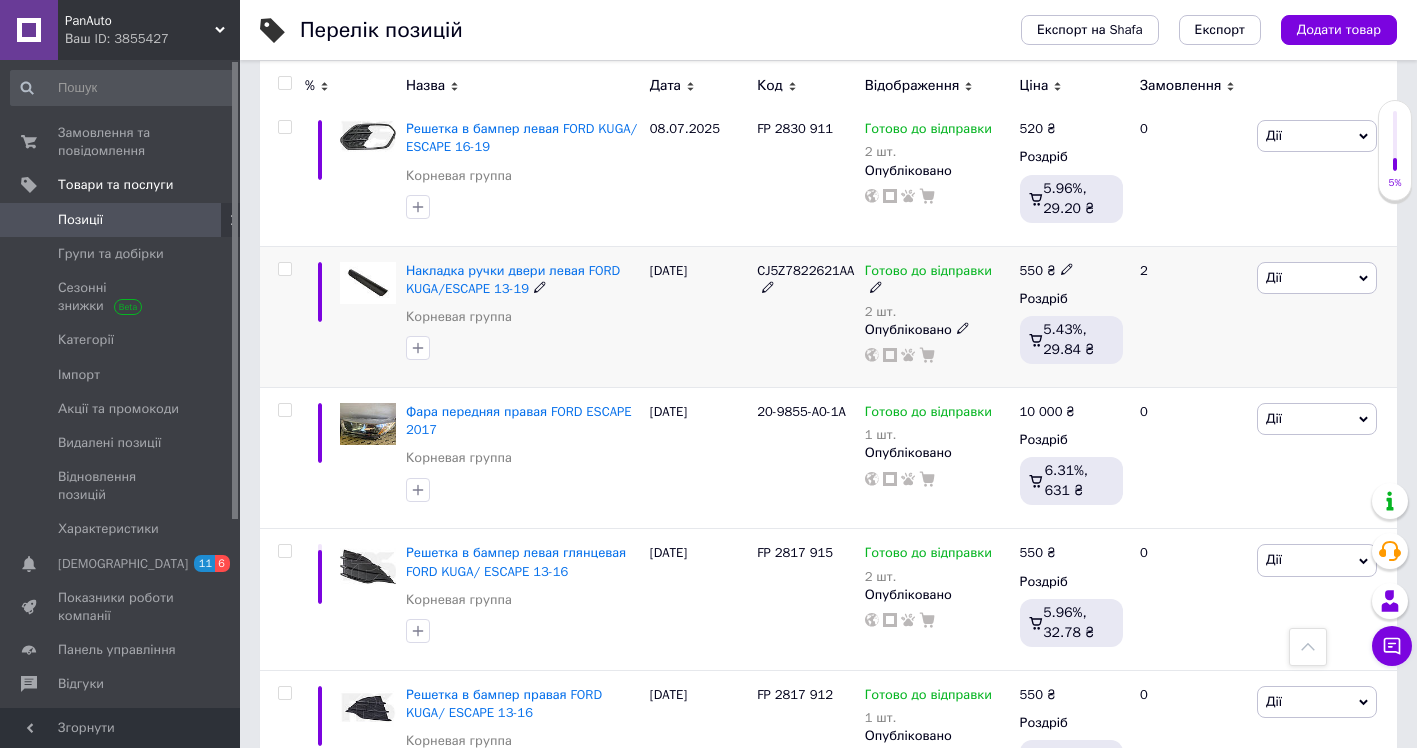 scroll, scrollTop: 1800, scrollLeft: 0, axis: vertical 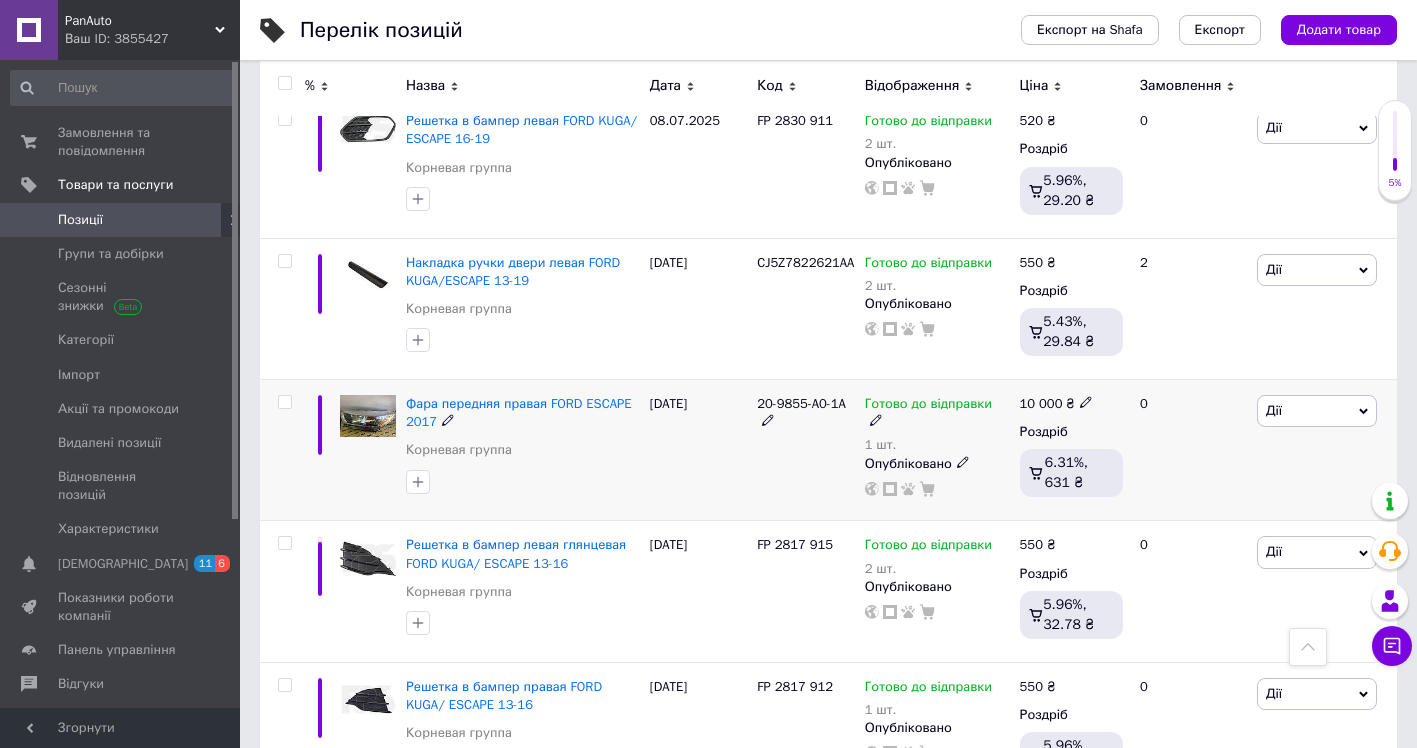 click 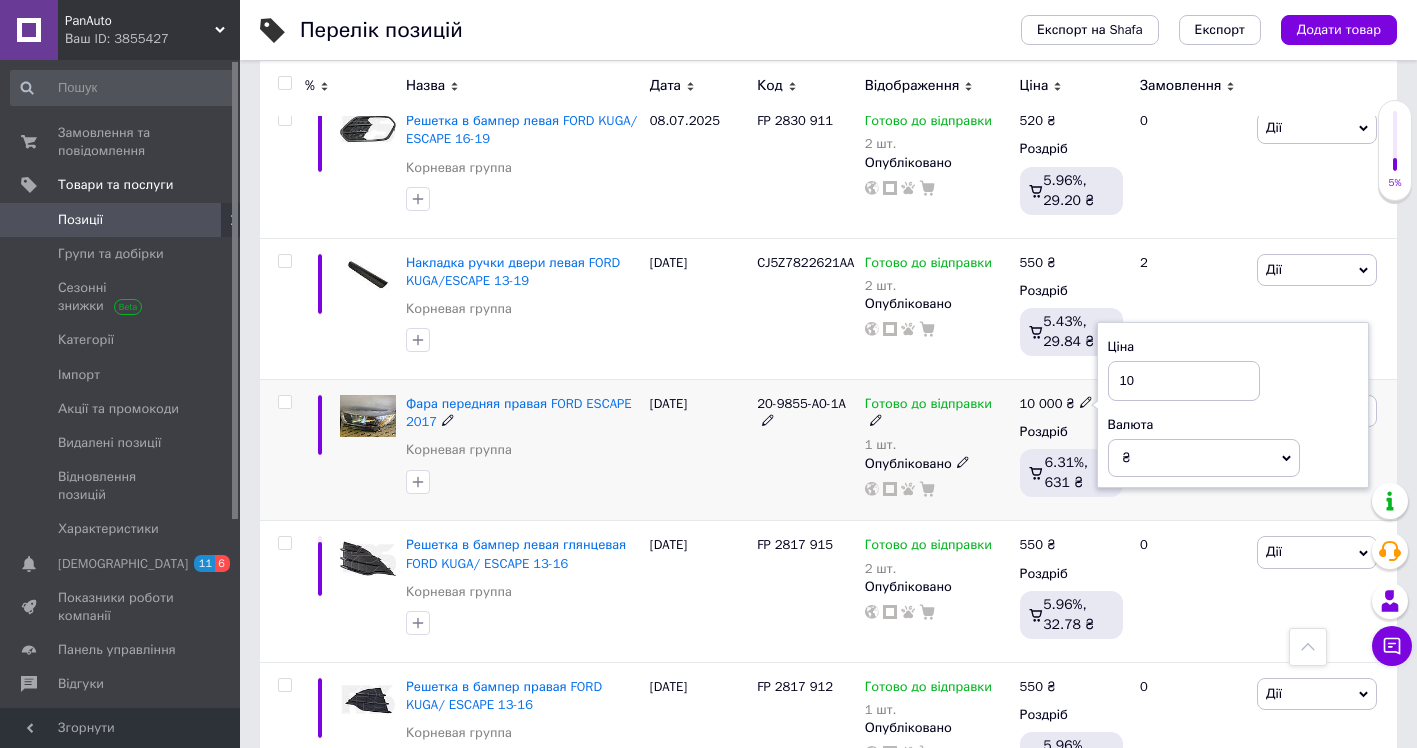type on "1" 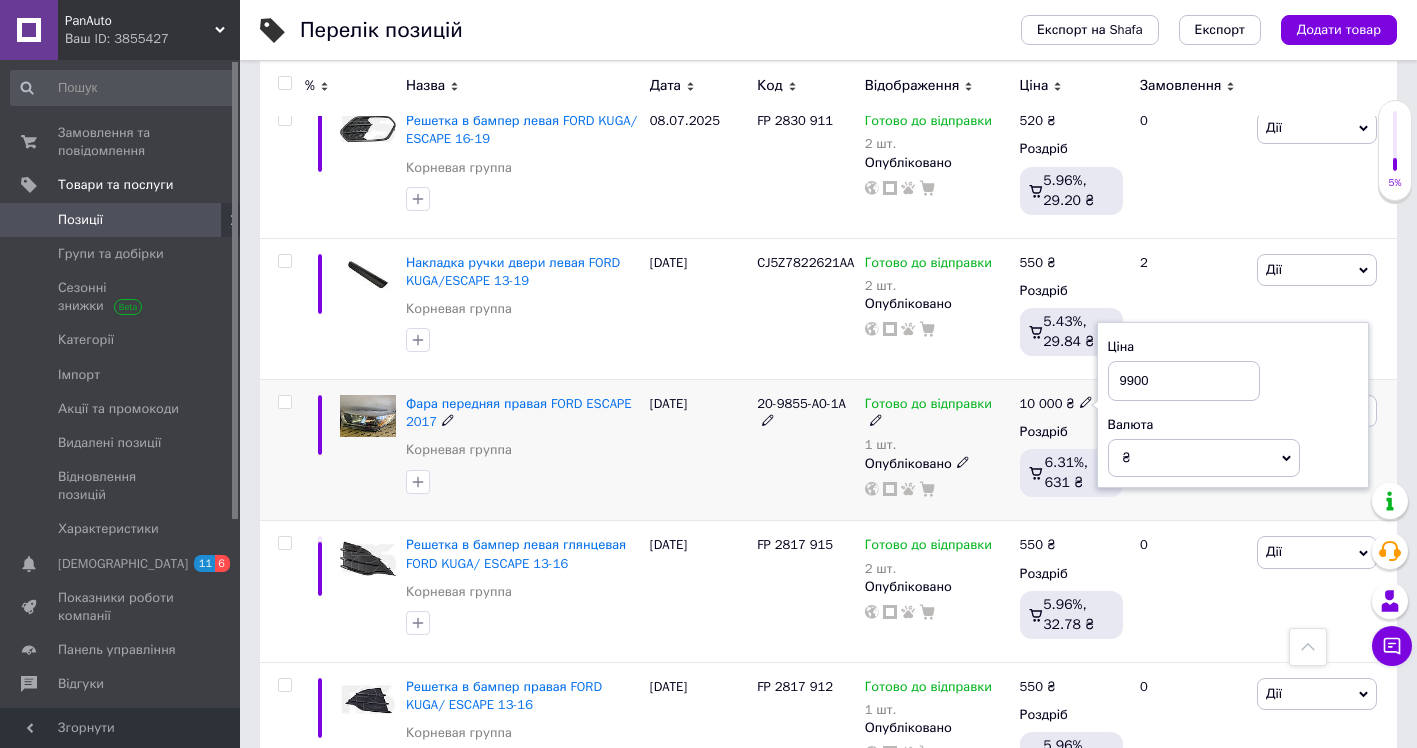 type on "9900" 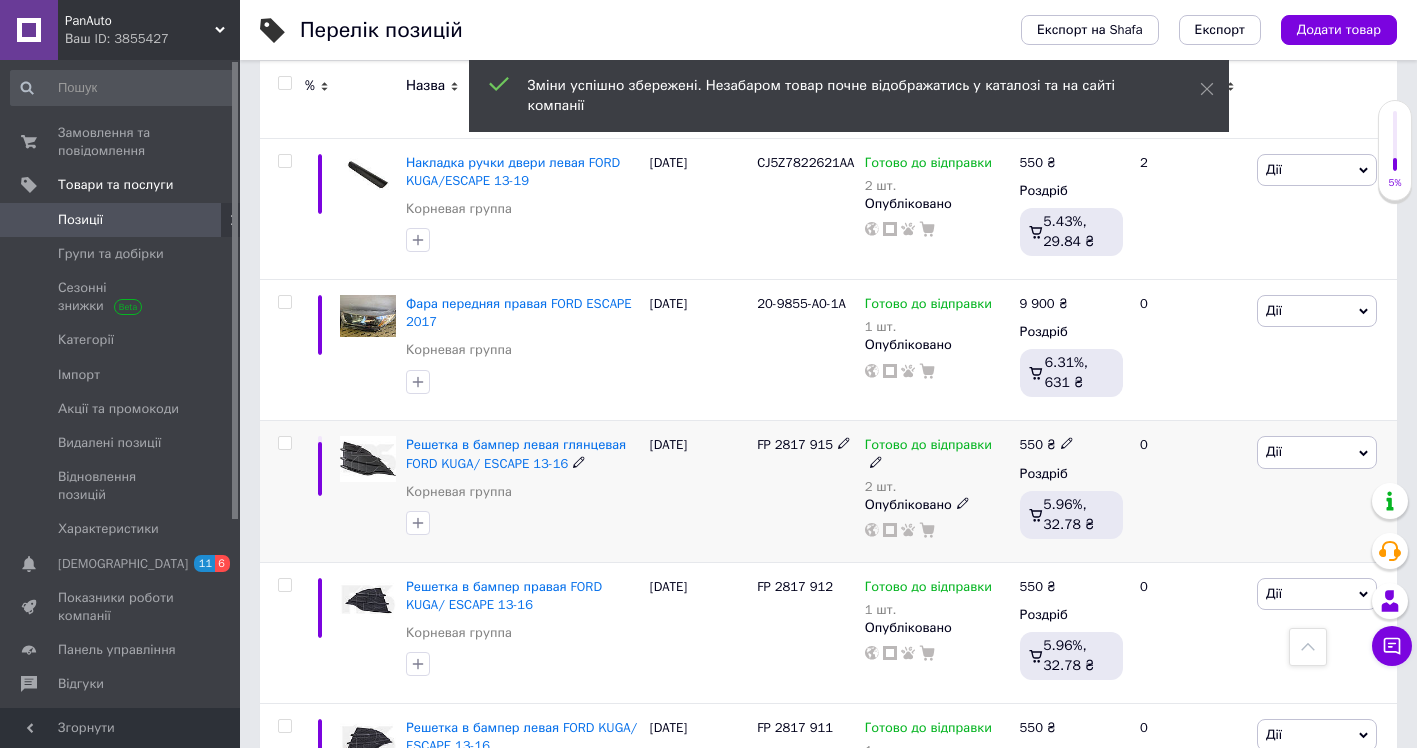 scroll, scrollTop: 2000, scrollLeft: 0, axis: vertical 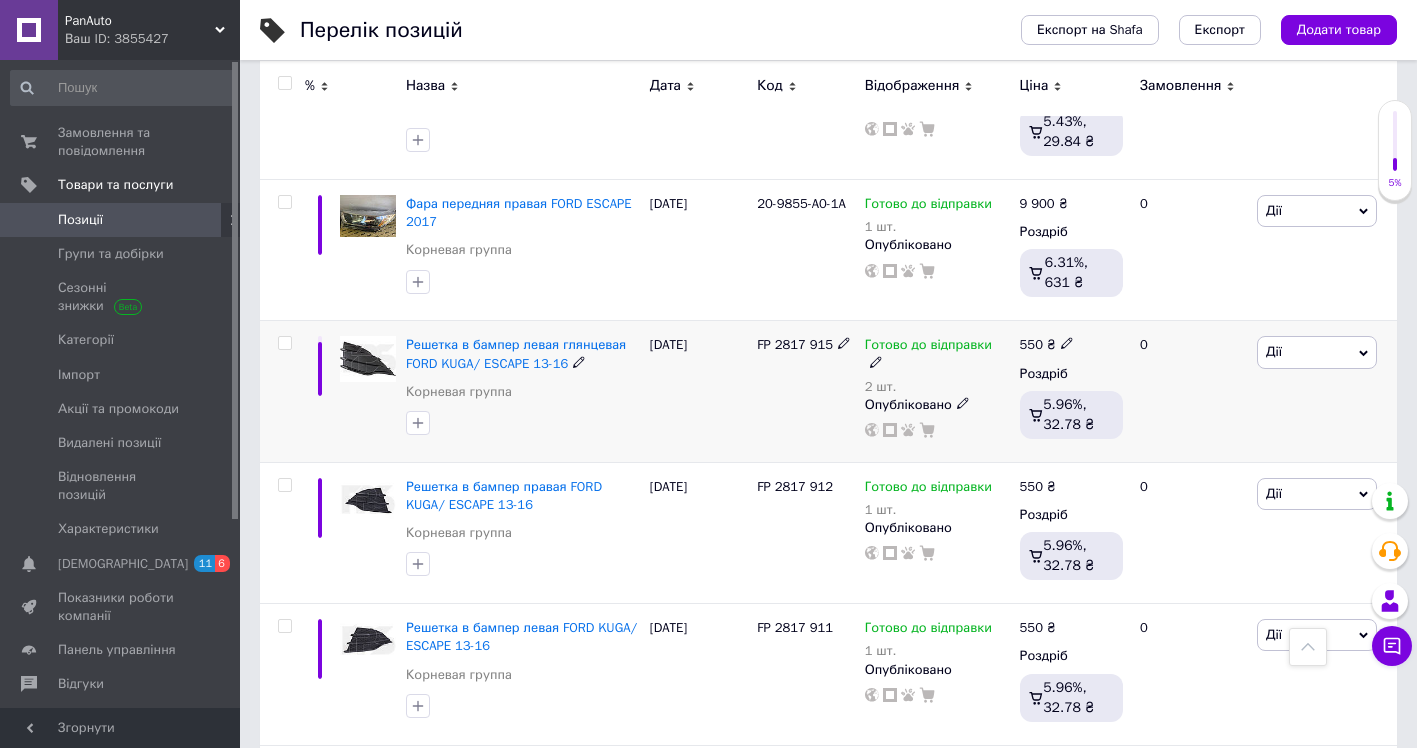 click 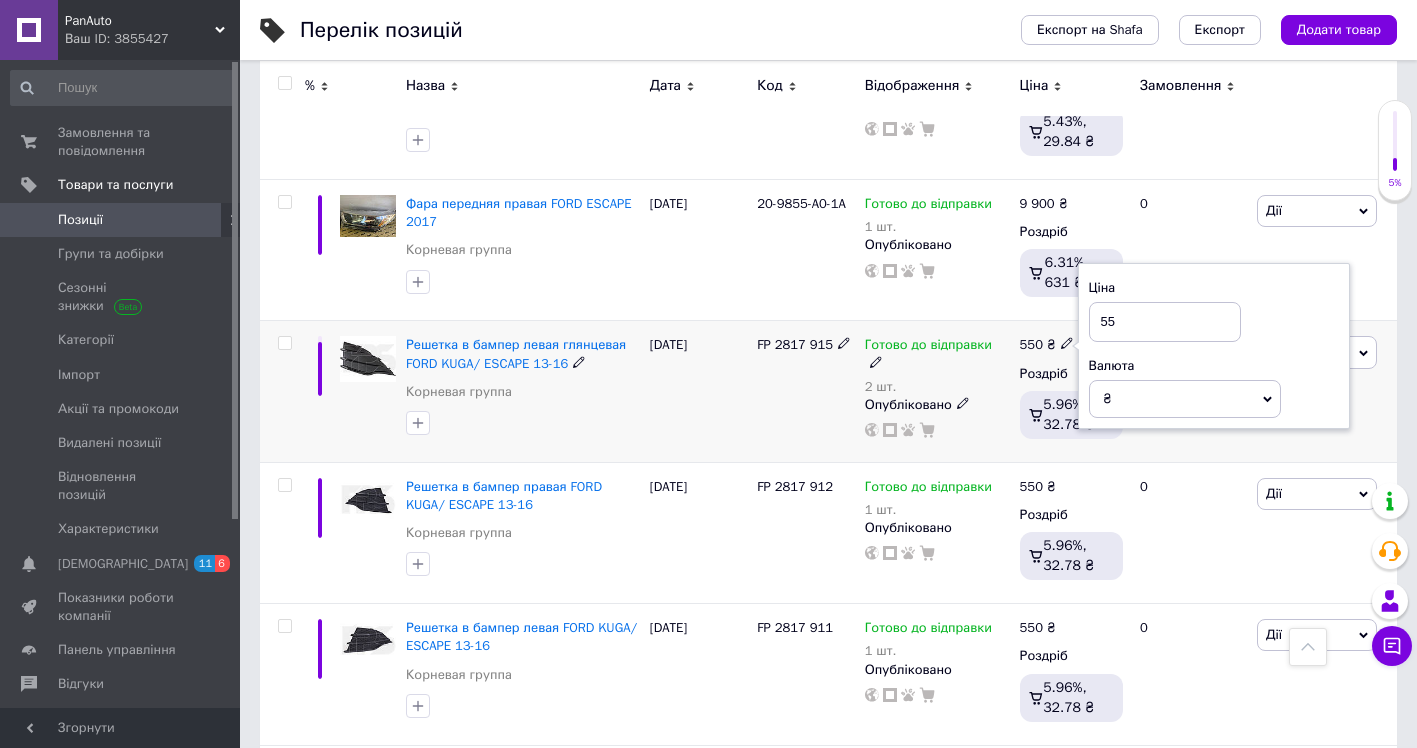 type on "5" 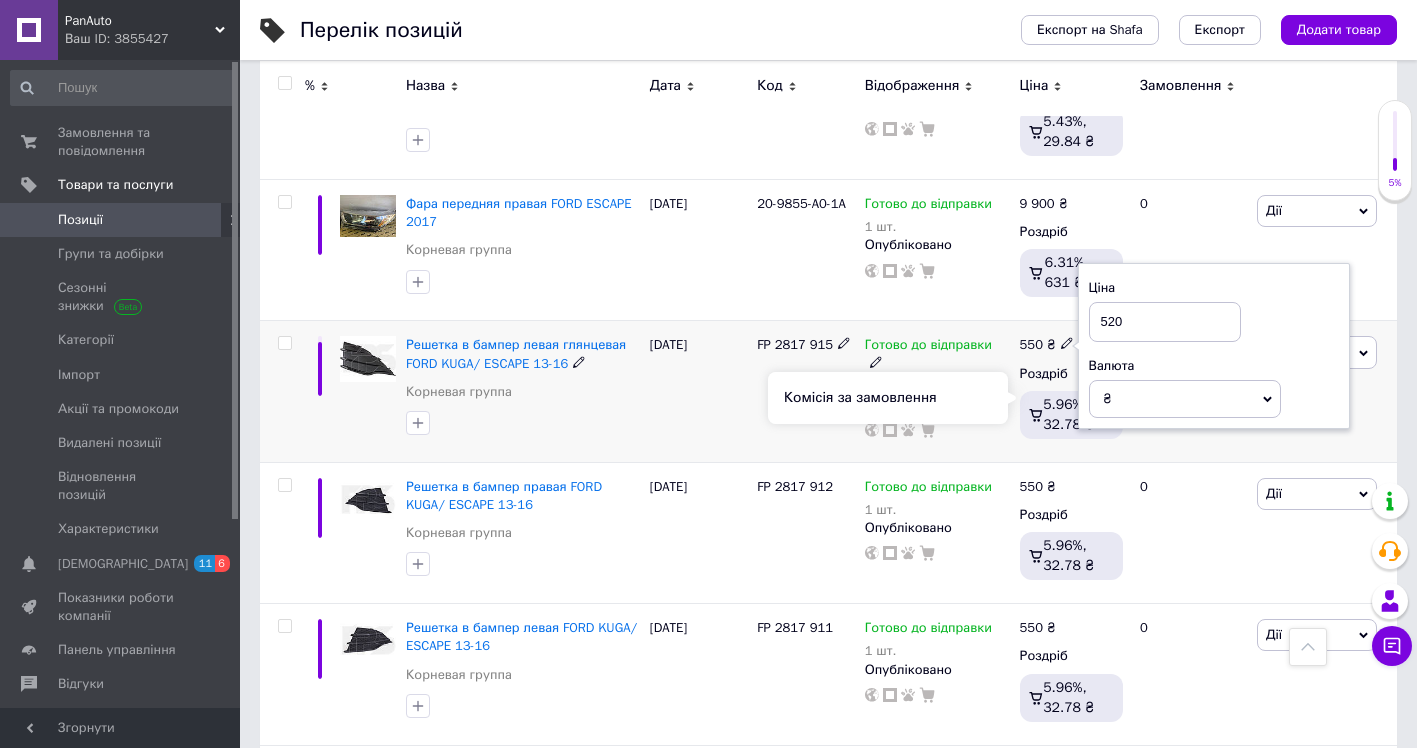 type on "520" 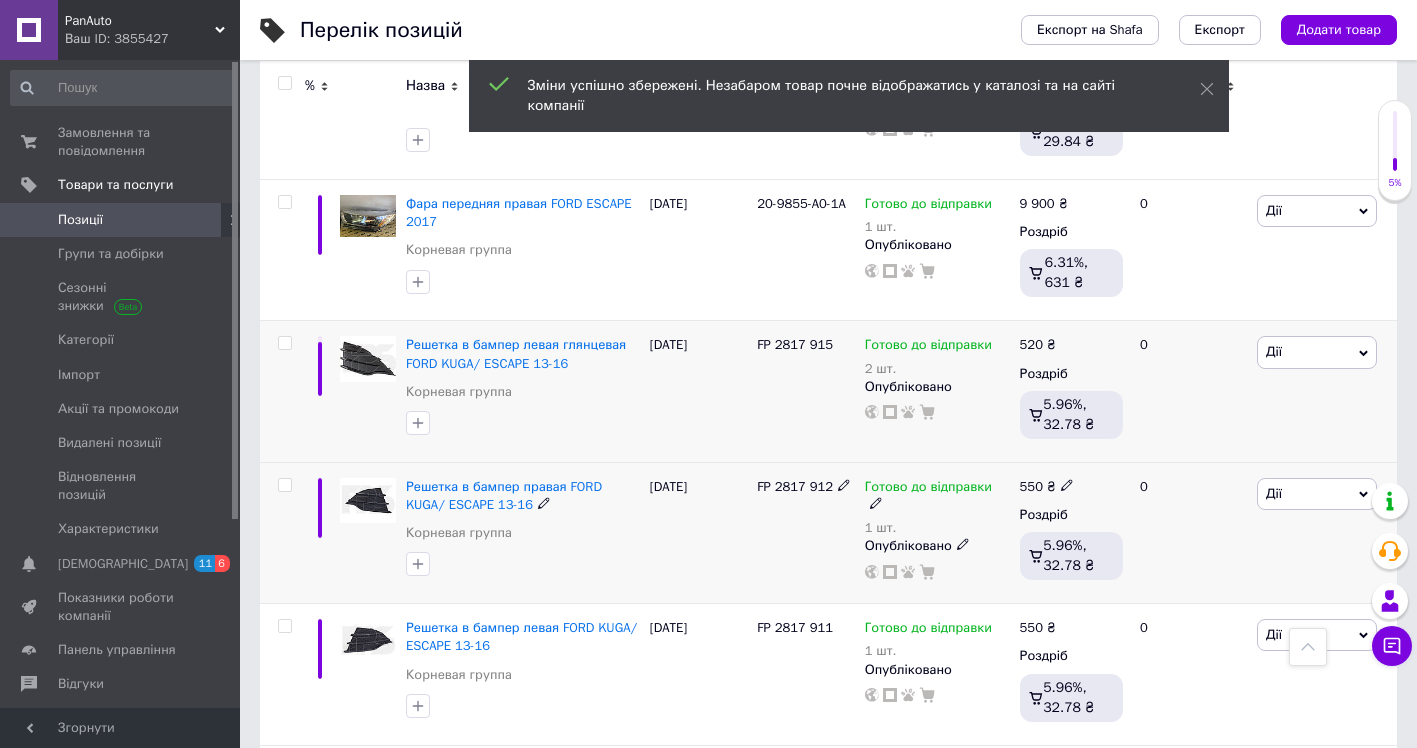 click 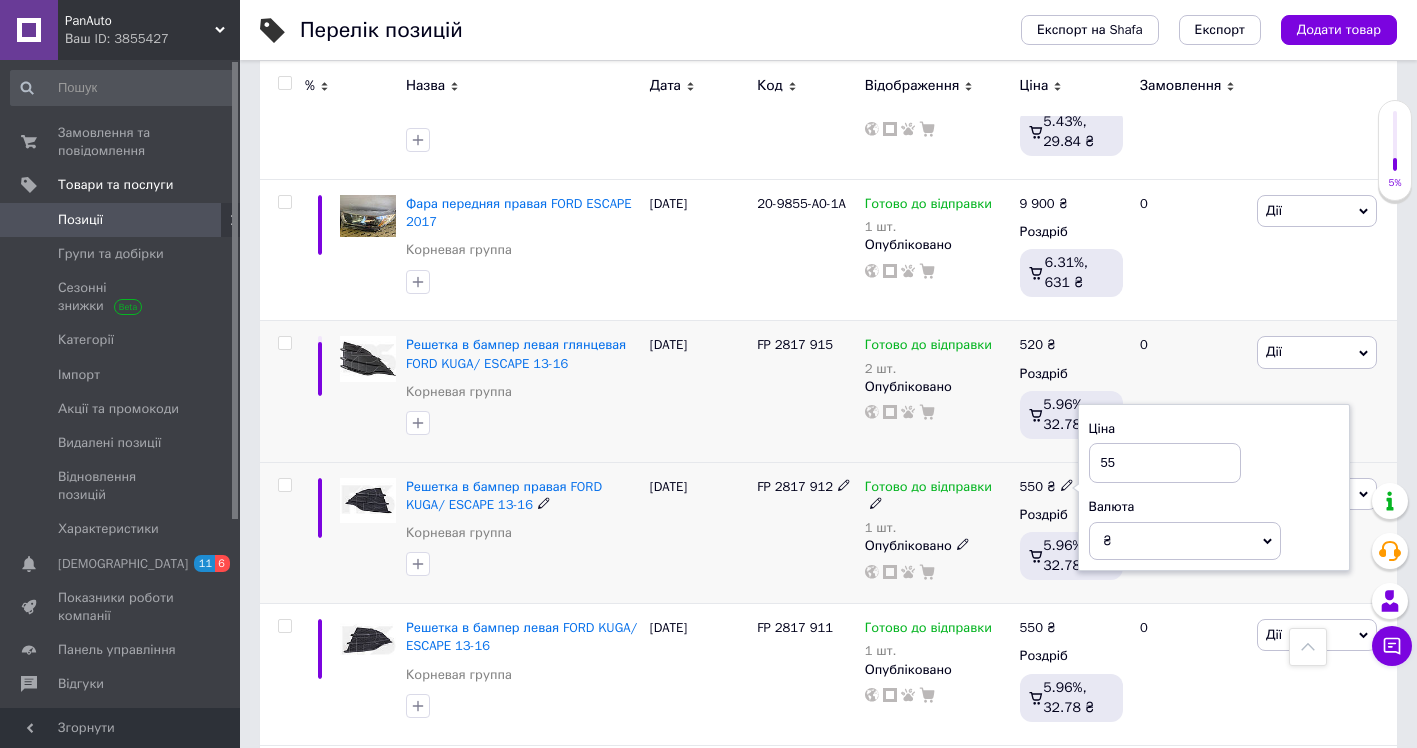 type on "550" 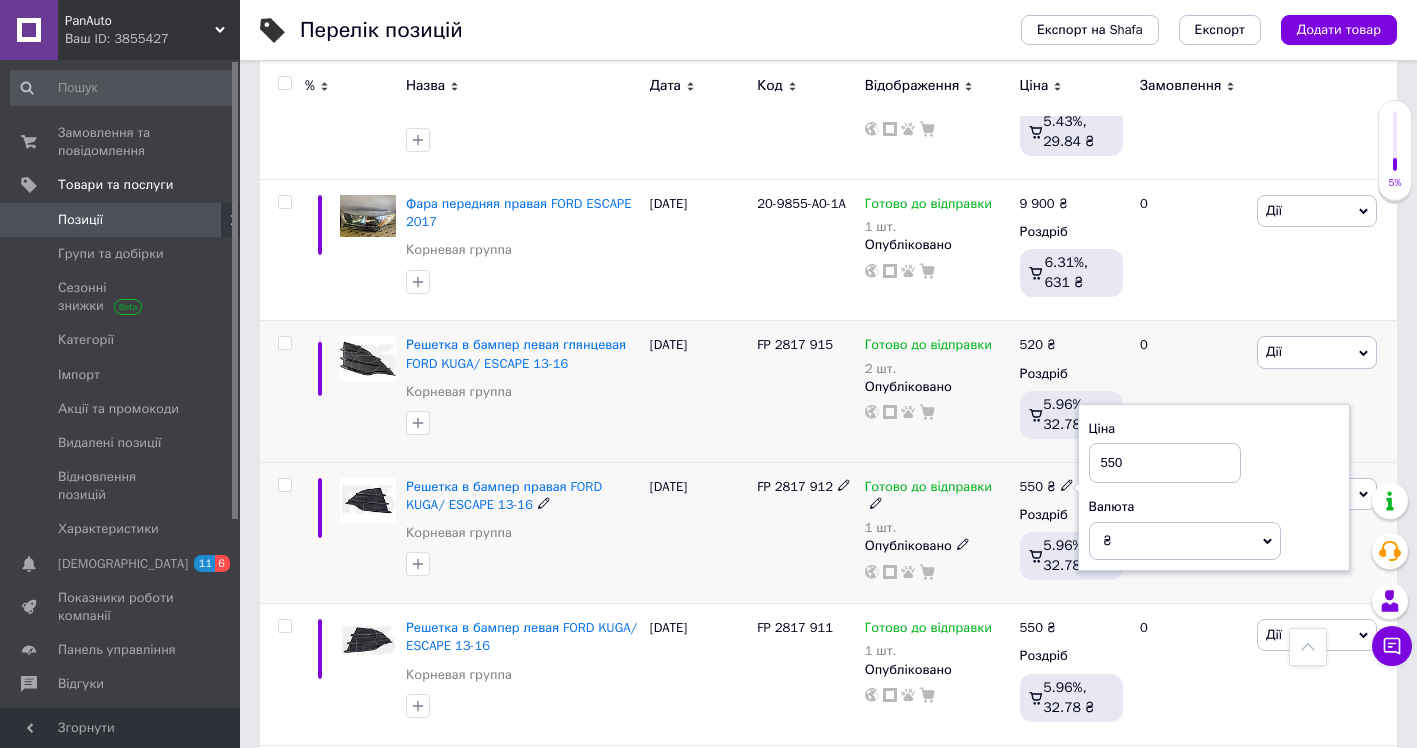 click on "[DATE]" at bounding box center (698, 532) 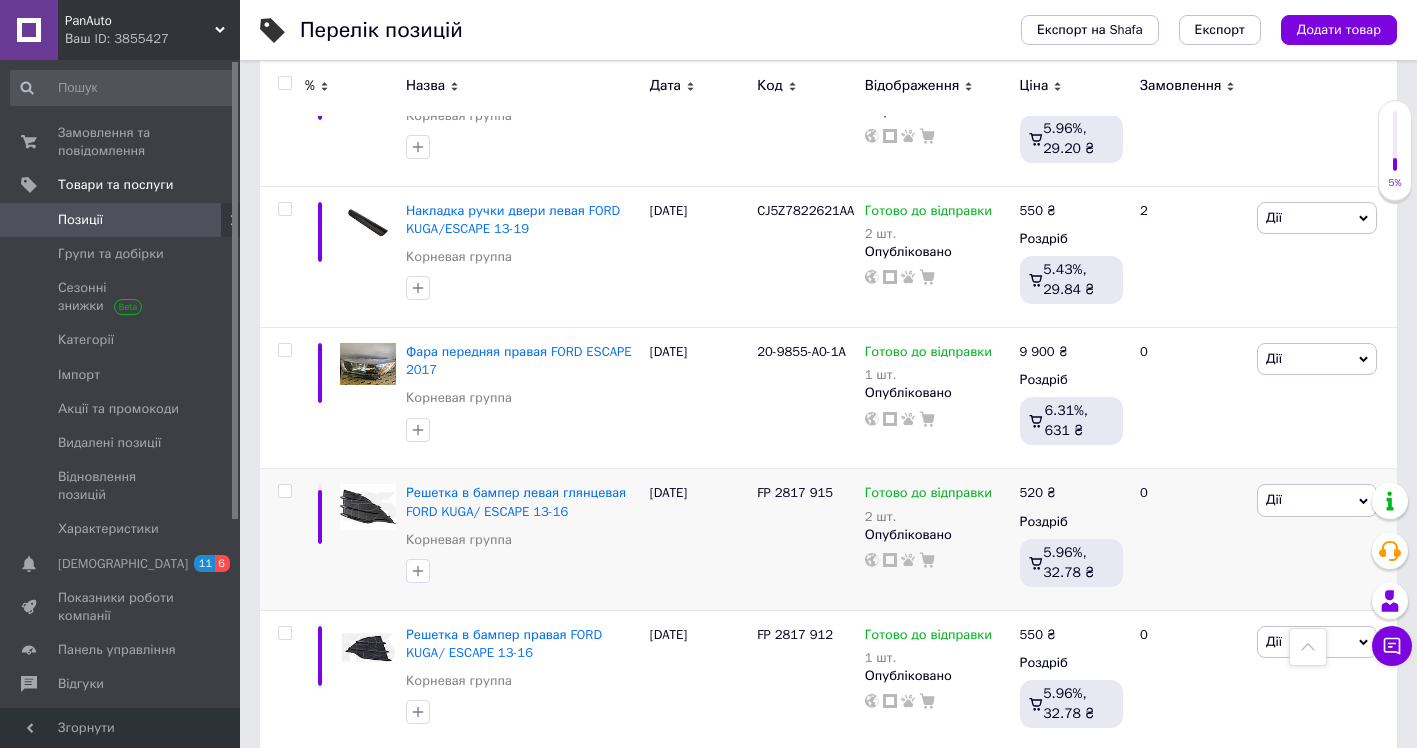 scroll, scrollTop: 1827, scrollLeft: 0, axis: vertical 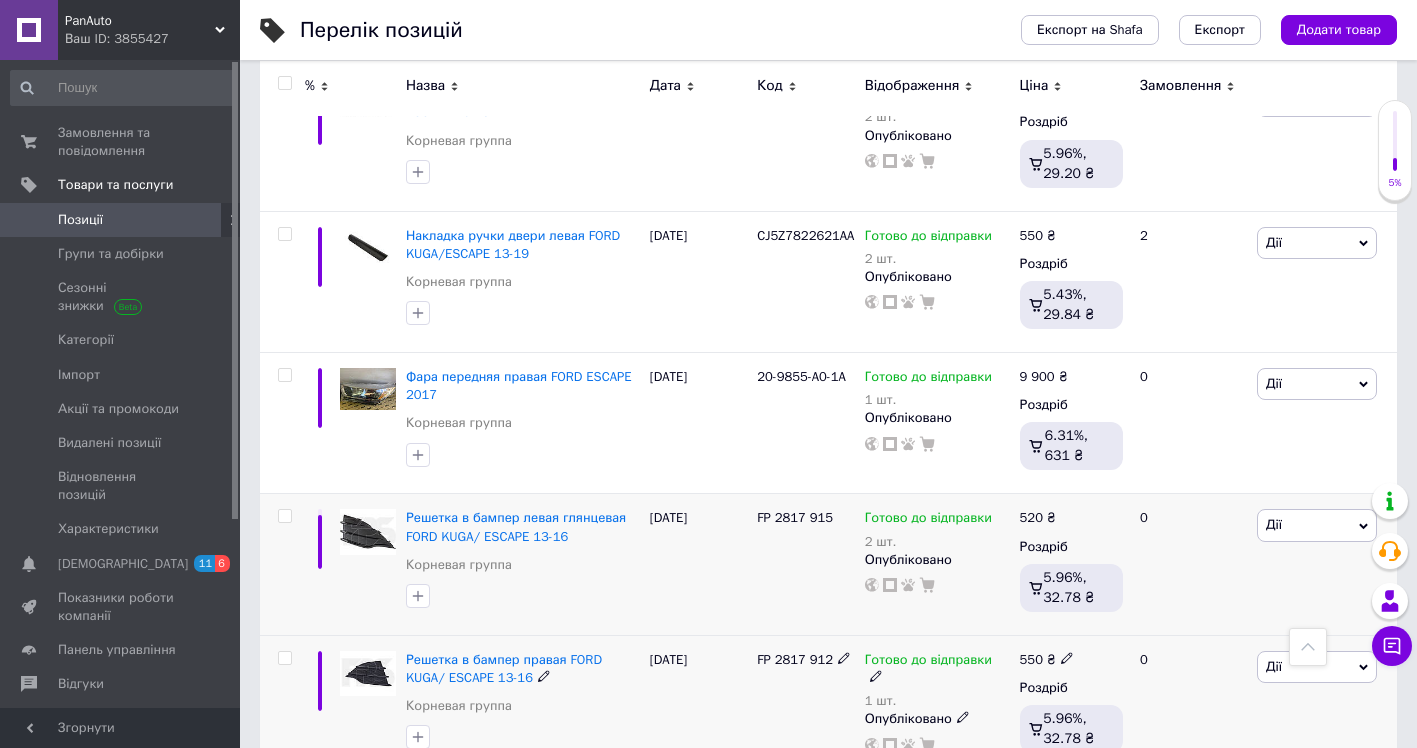 click at bounding box center (368, 673) 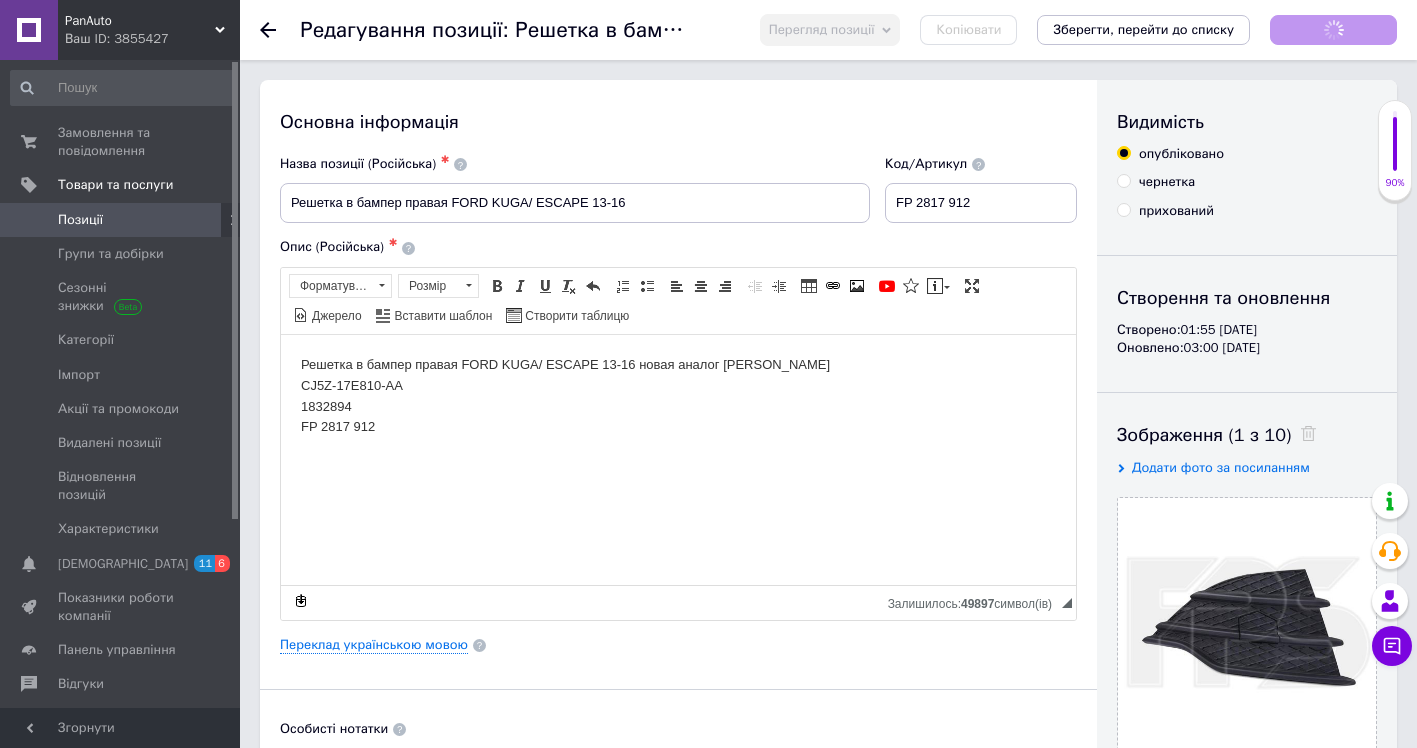 scroll, scrollTop: 0, scrollLeft: 0, axis: both 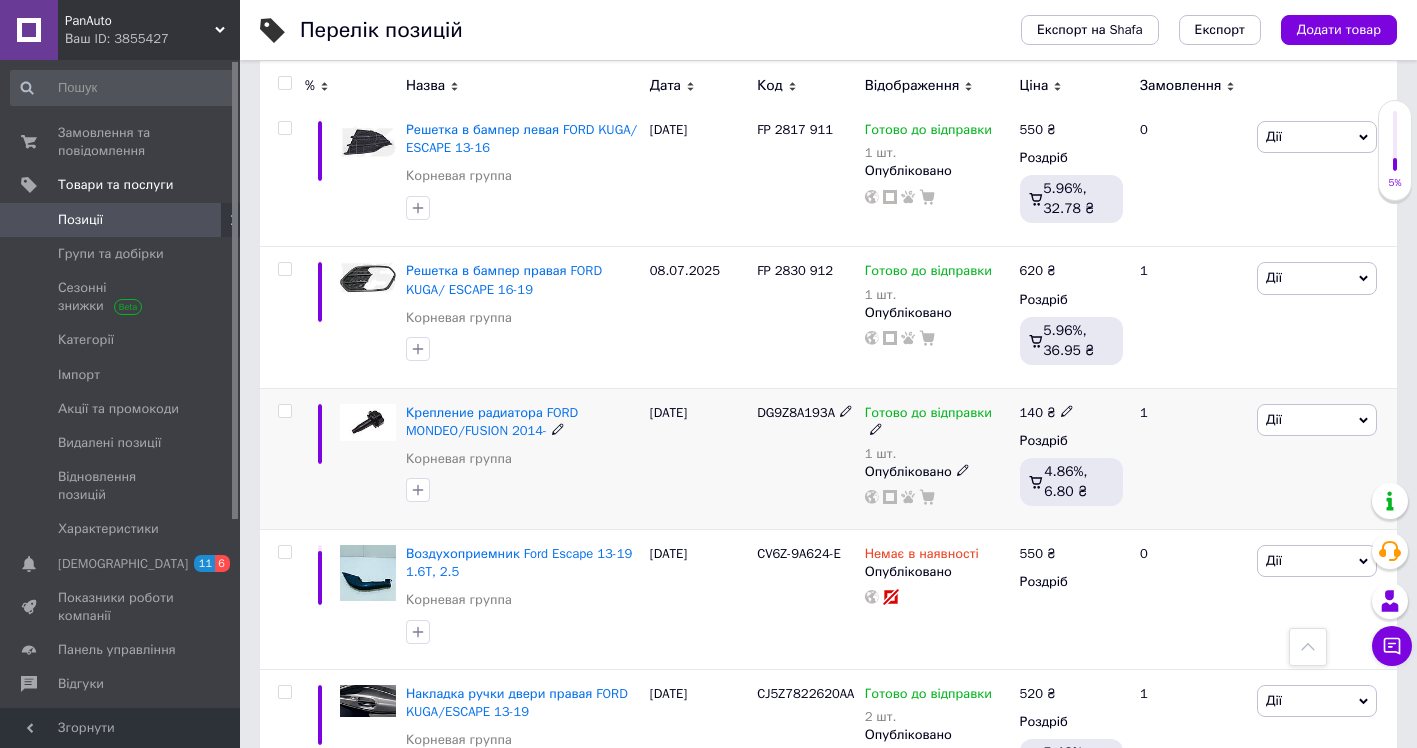 click 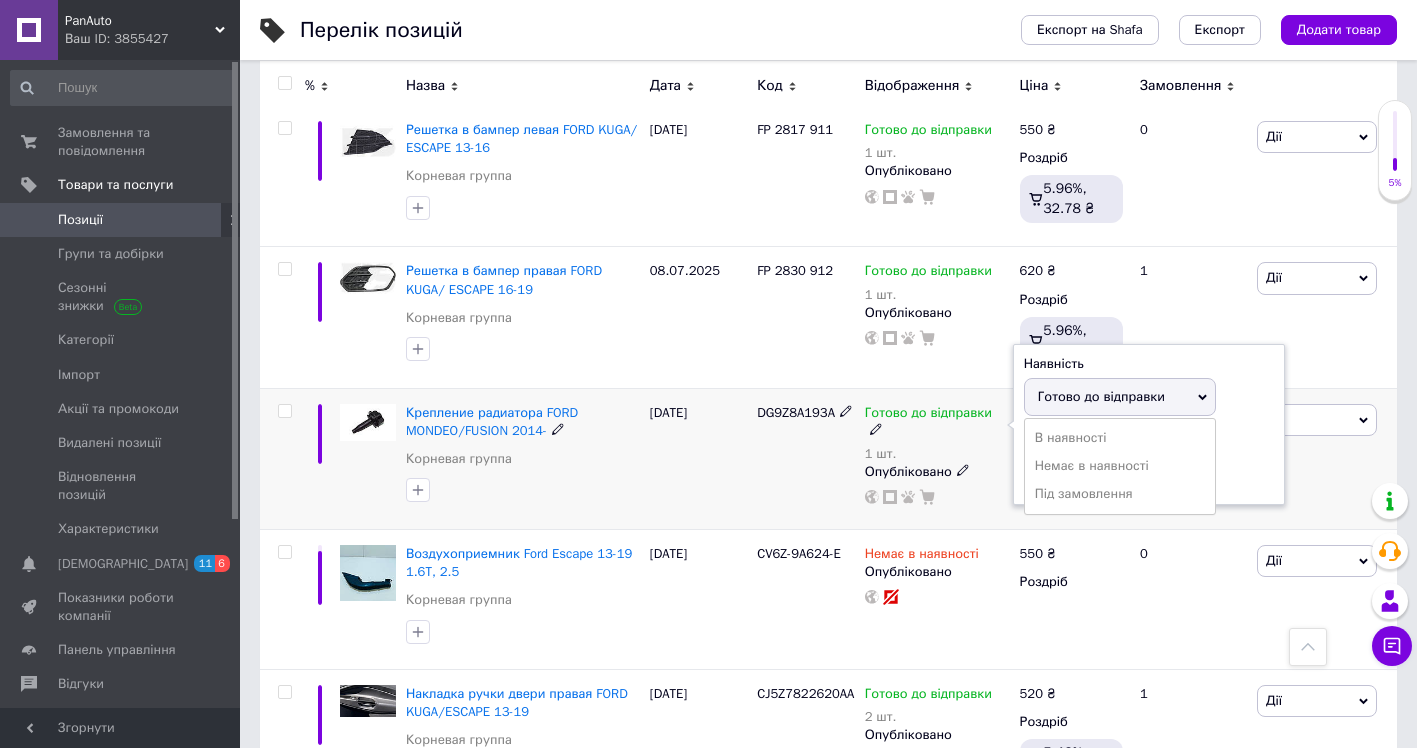 click on "Готово до відправки" at bounding box center (1101, 396) 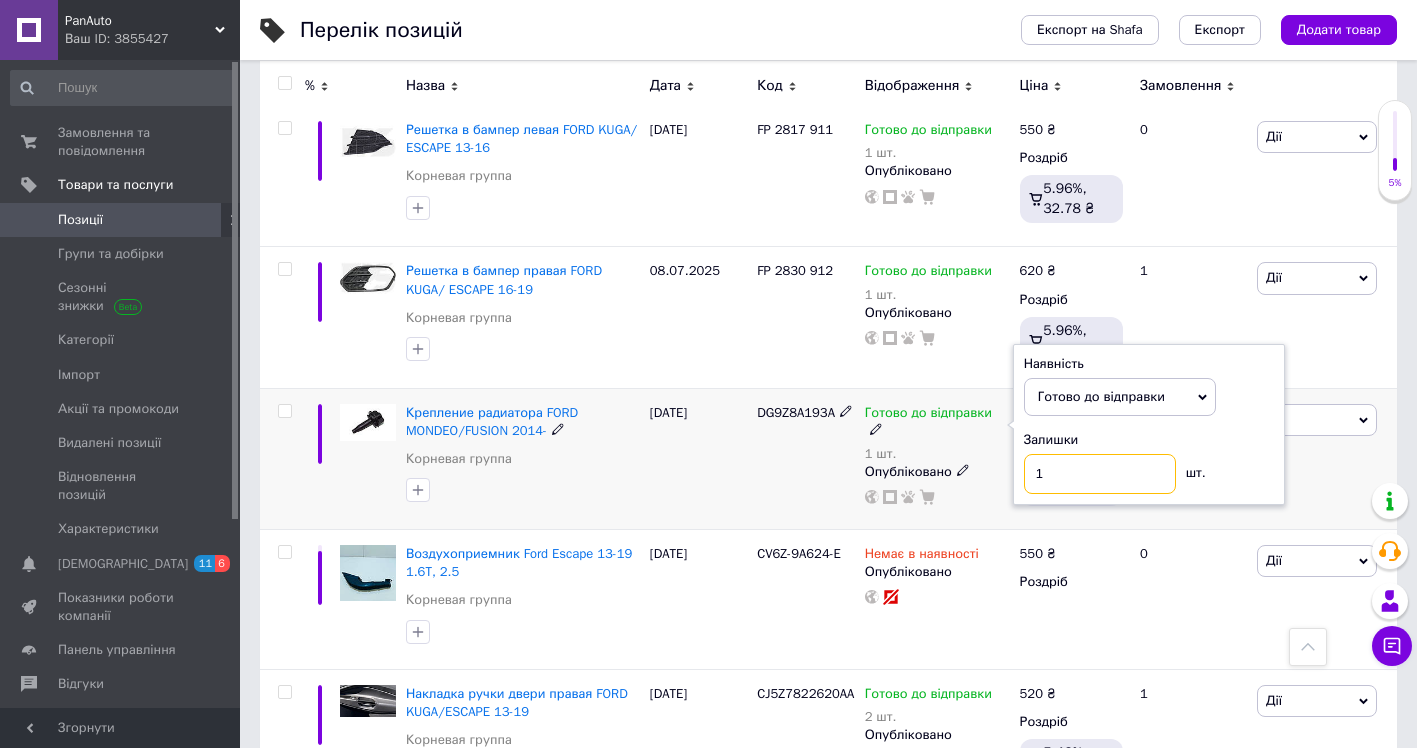 drag, startPoint x: 1065, startPoint y: 457, endPoint x: 1028, endPoint y: 461, distance: 37.215588 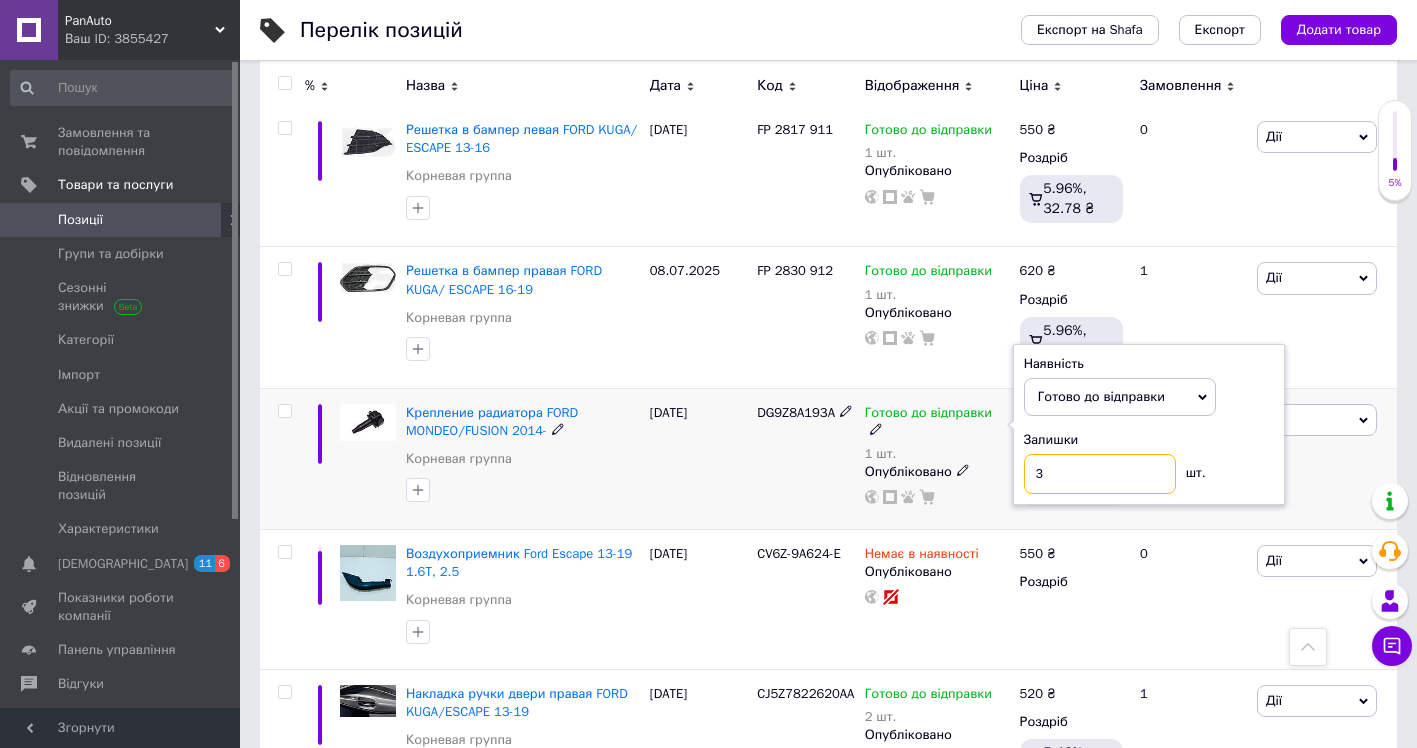 type on "3" 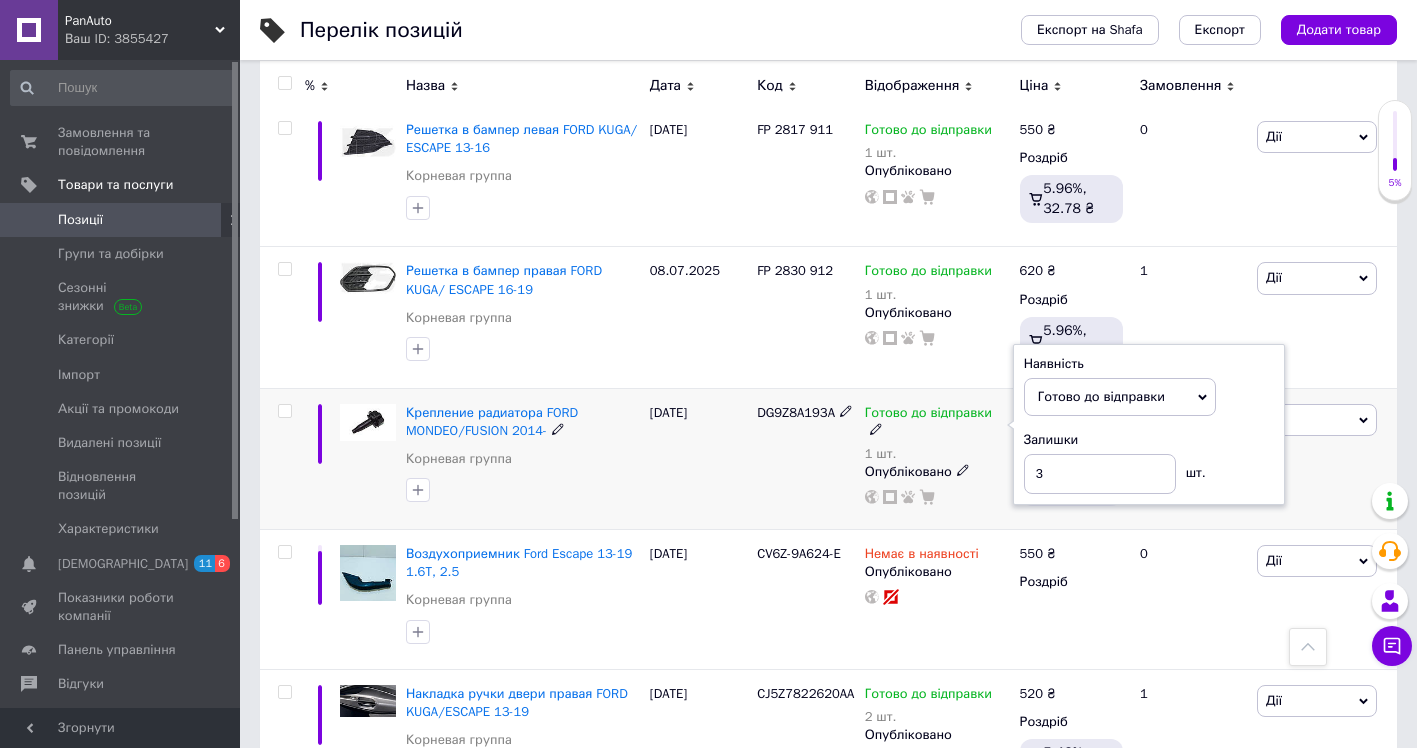 click on "[DATE]" at bounding box center (698, 458) 